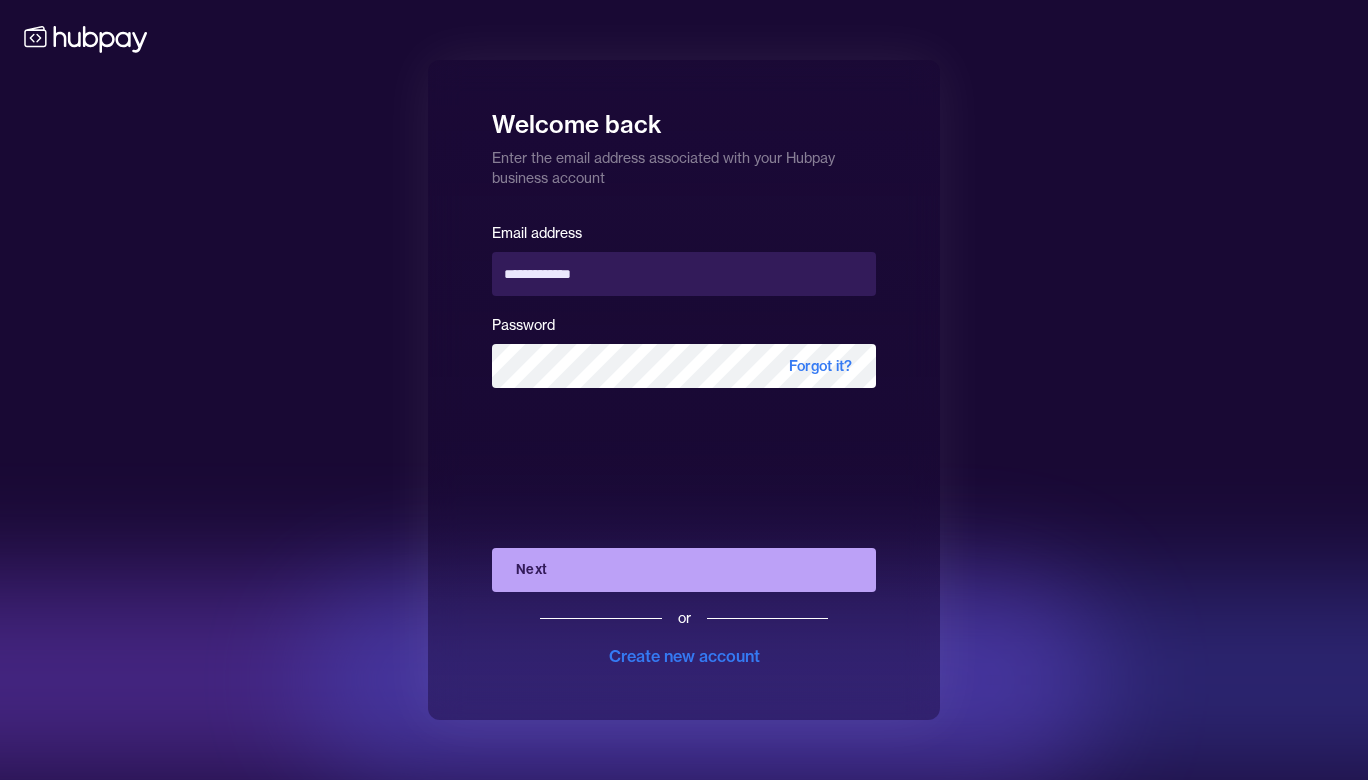 scroll, scrollTop: 0, scrollLeft: 0, axis: both 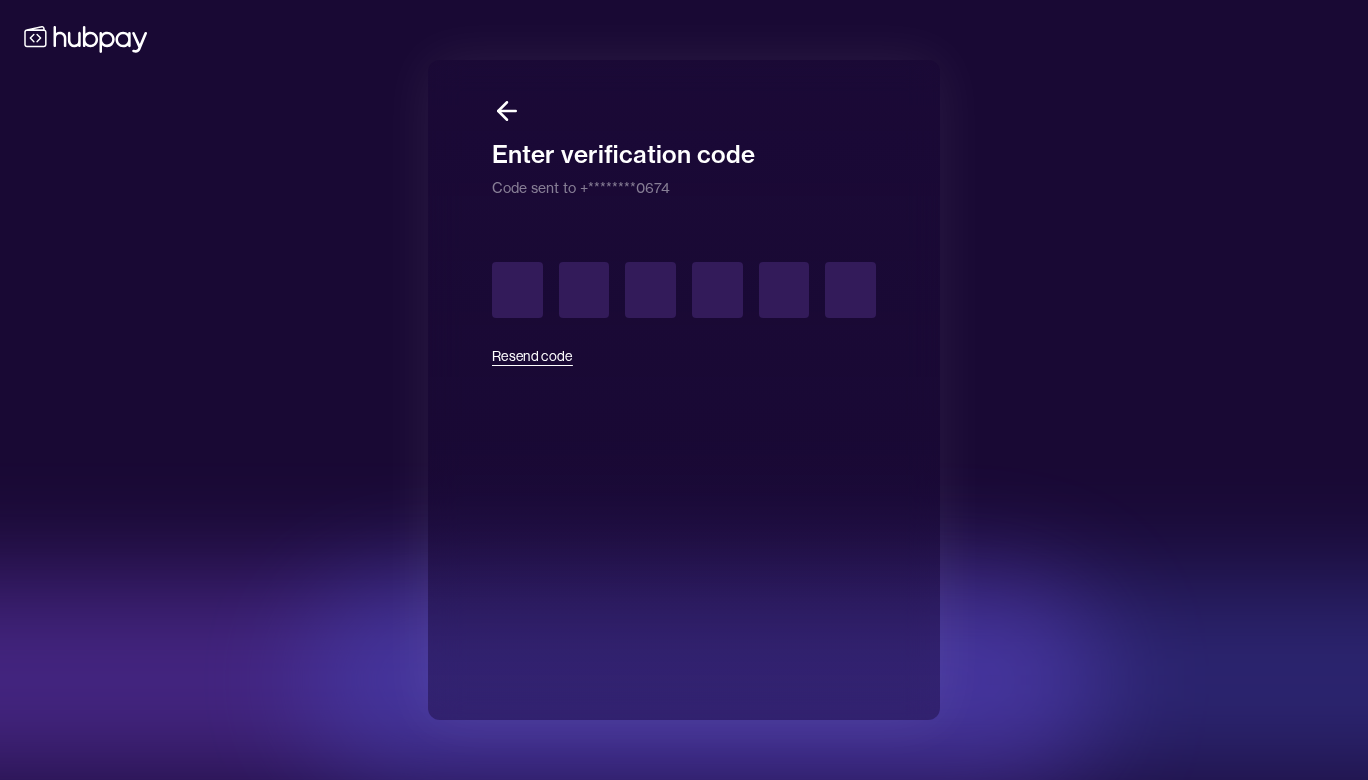 click on "Resend code" at bounding box center [532, 356] 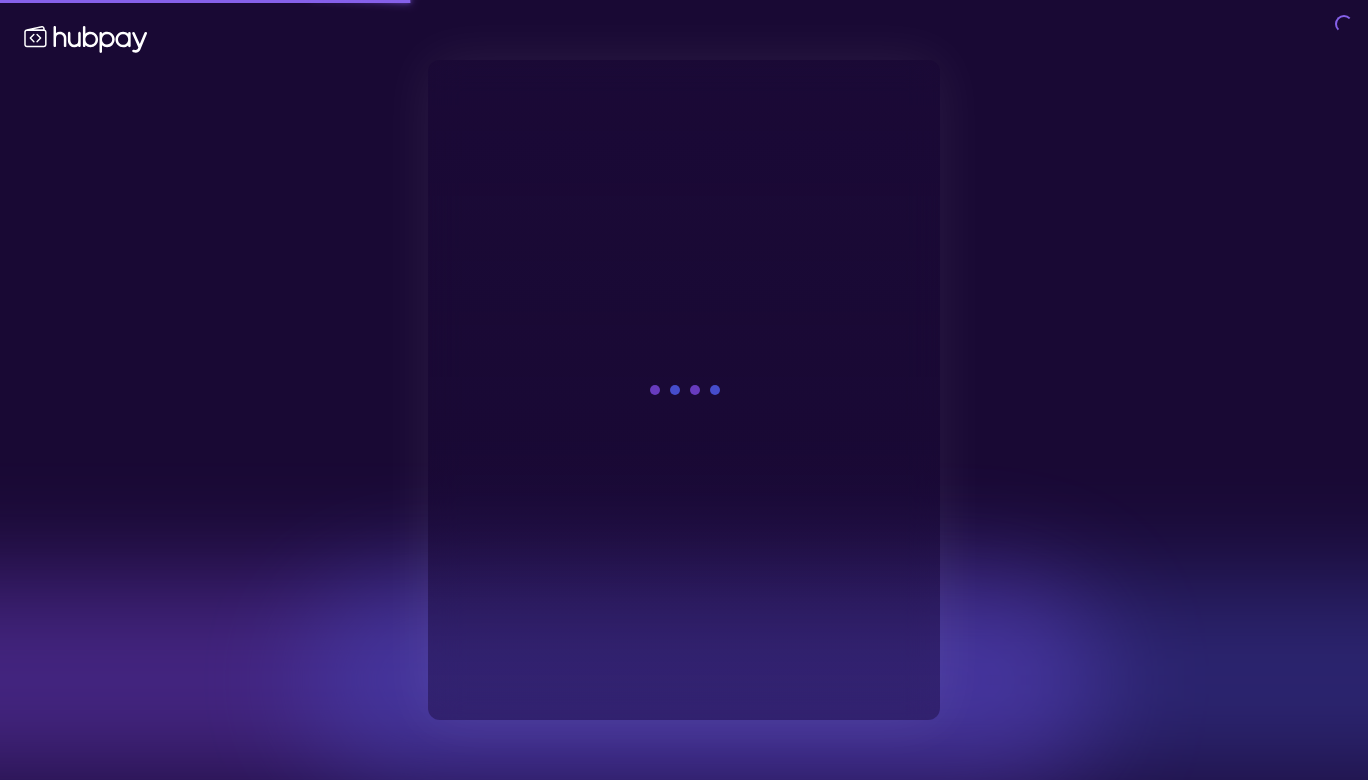 scroll, scrollTop: 0, scrollLeft: 0, axis: both 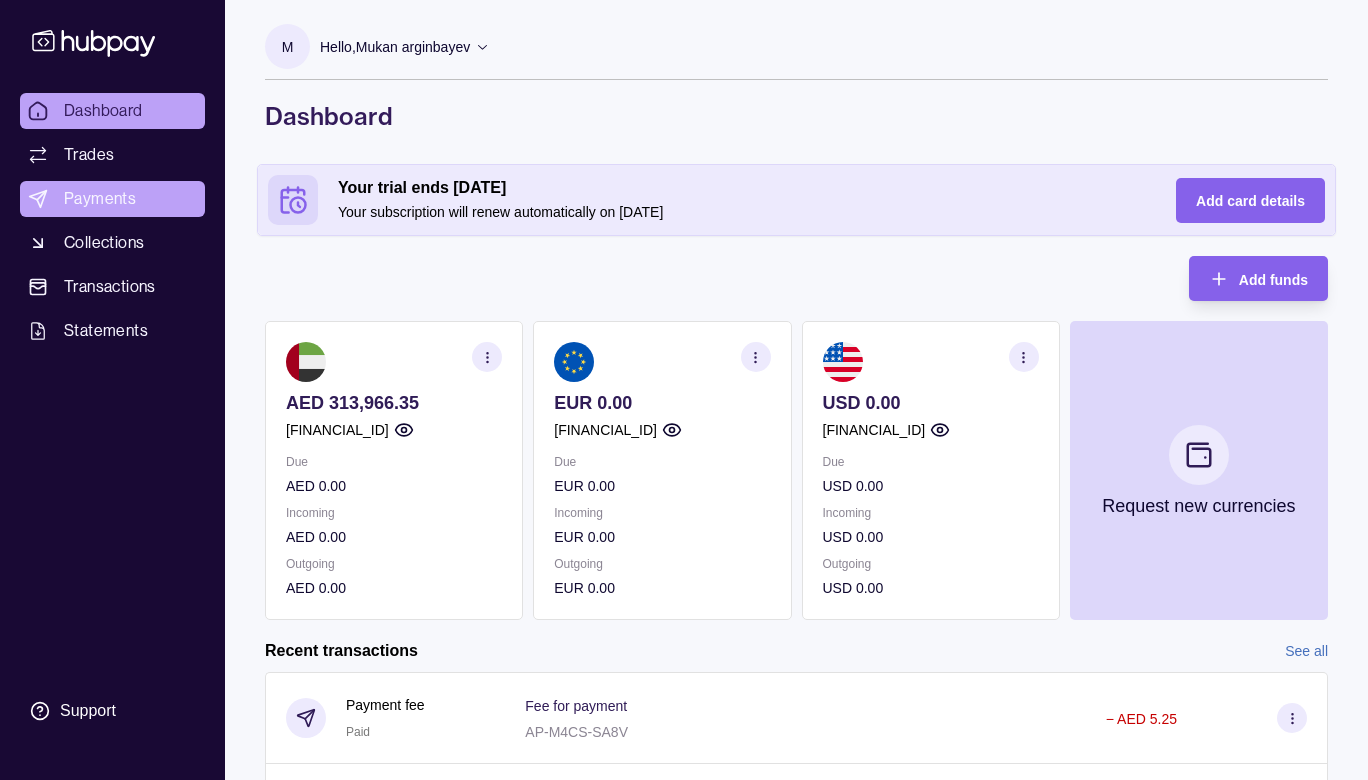 click on "Payments" at bounding box center (100, 199) 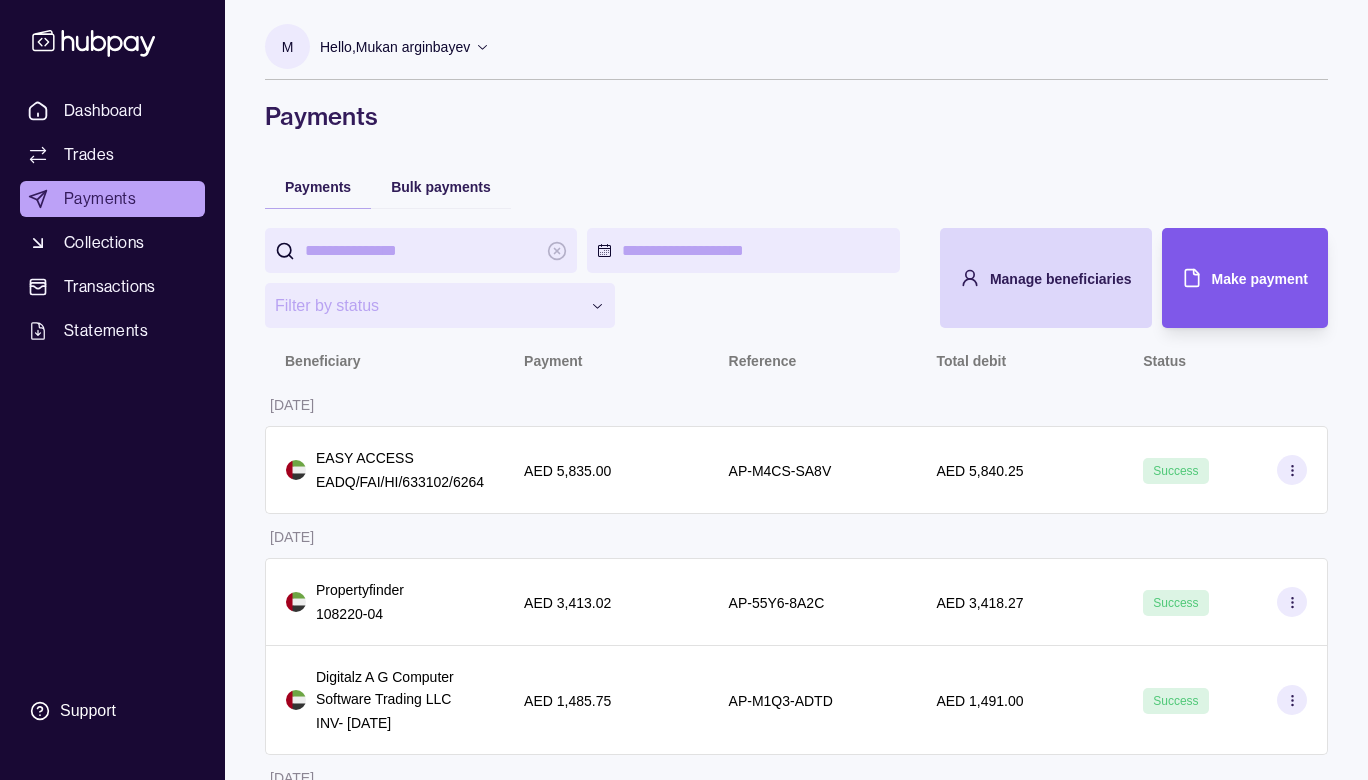 click on "Make payment" at bounding box center [1230, 278] 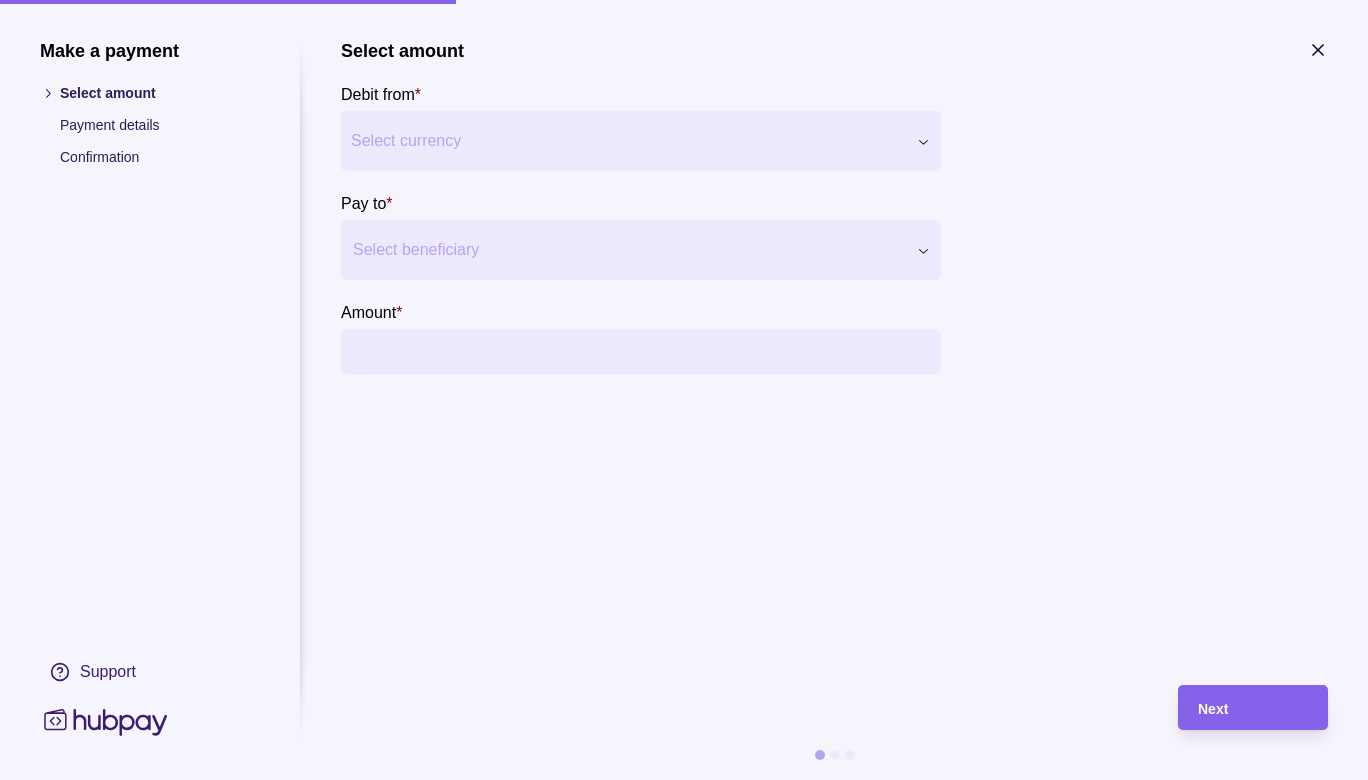 click on "Select currency" at bounding box center [628, 141] 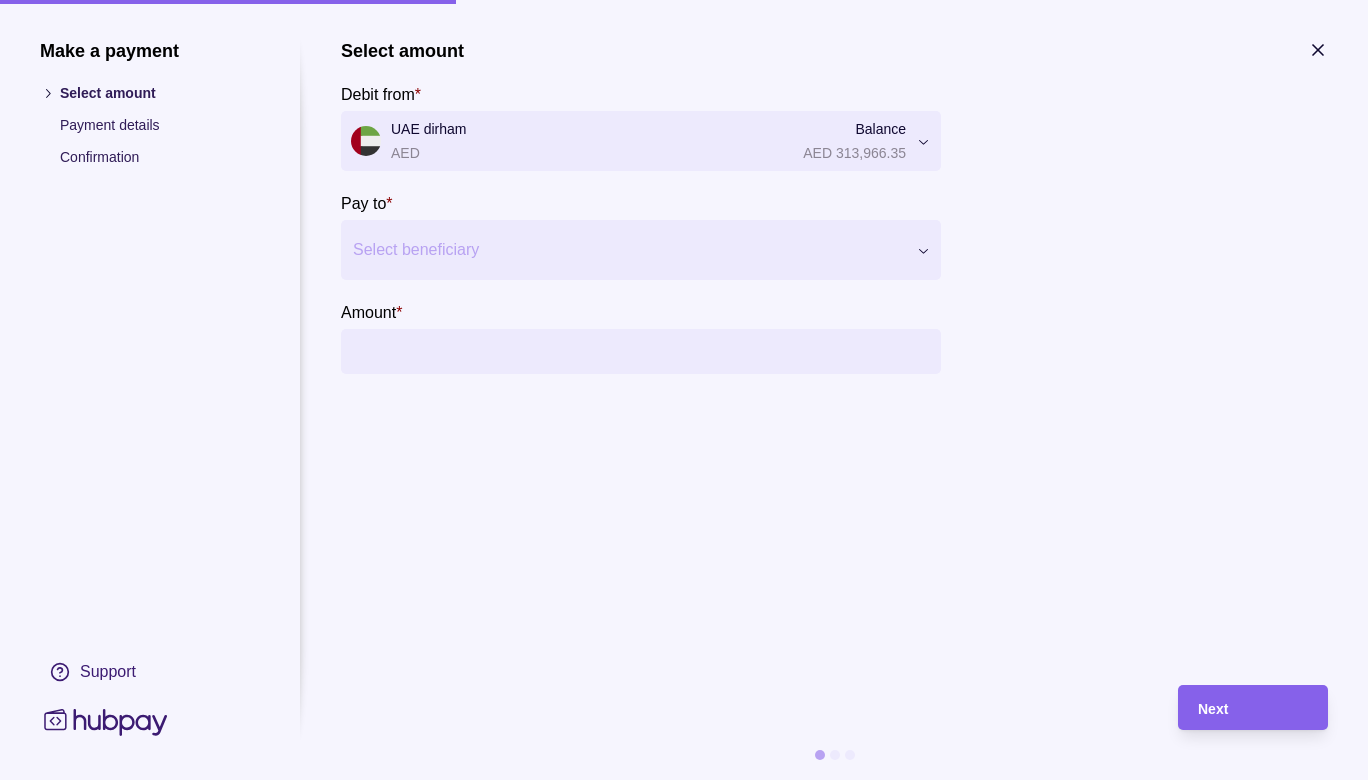 click at bounding box center [628, 250] 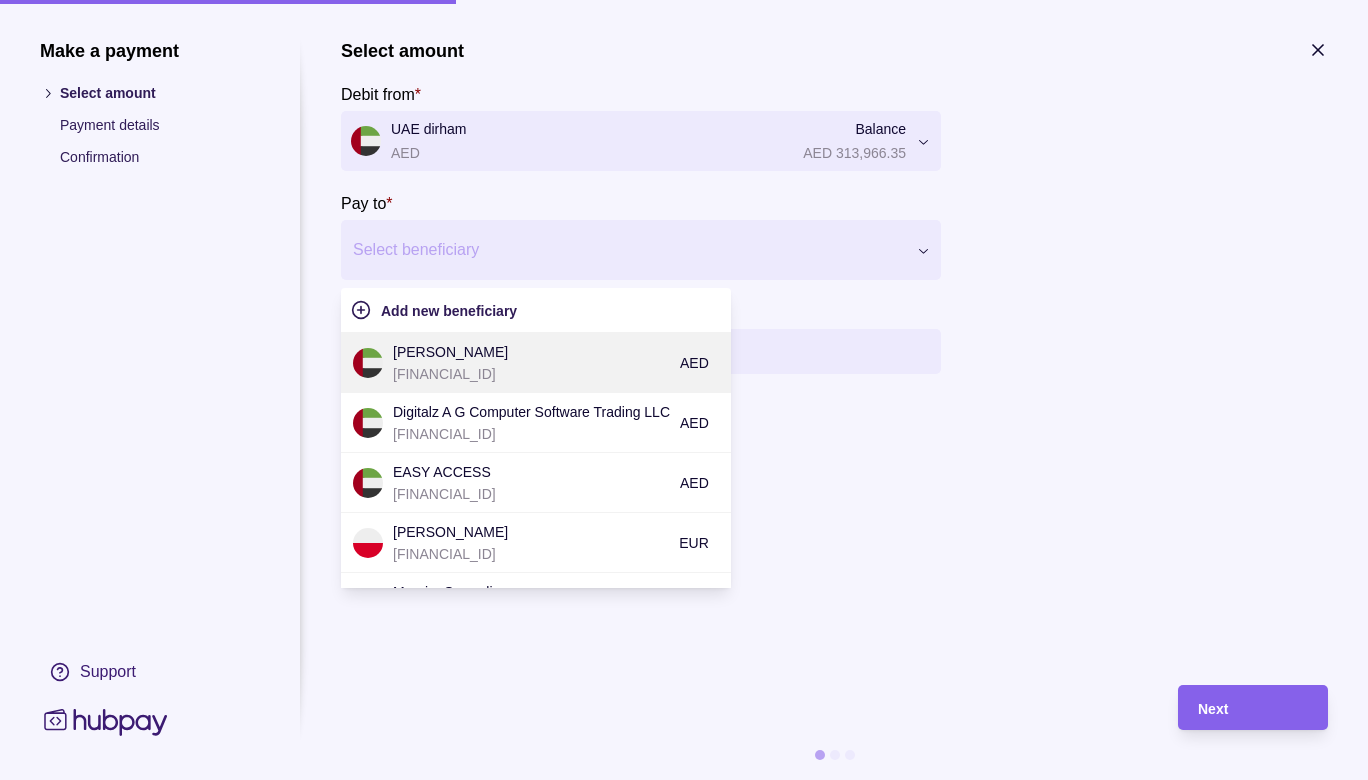 click on "AE810330000019101664721" at bounding box center (531, 374) 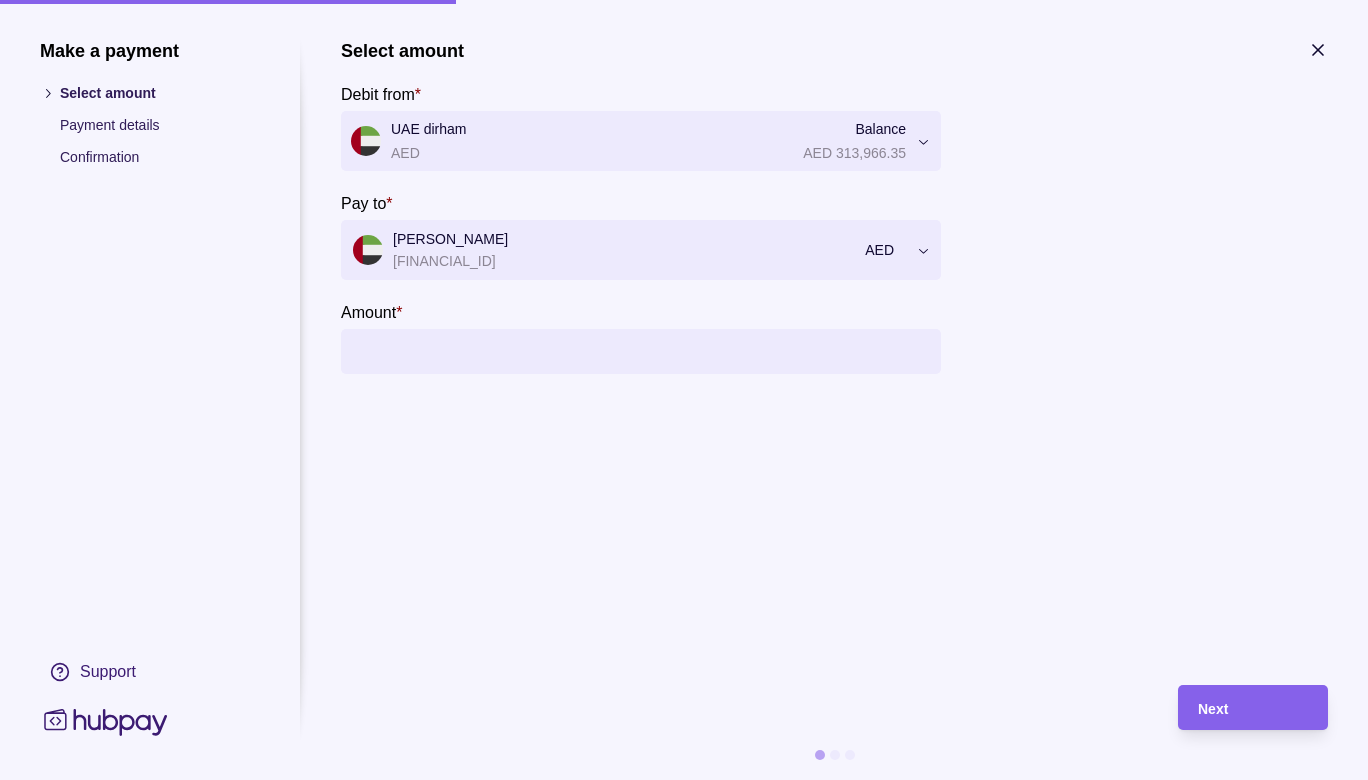 click on "Amount  *" at bounding box center (661, 351) 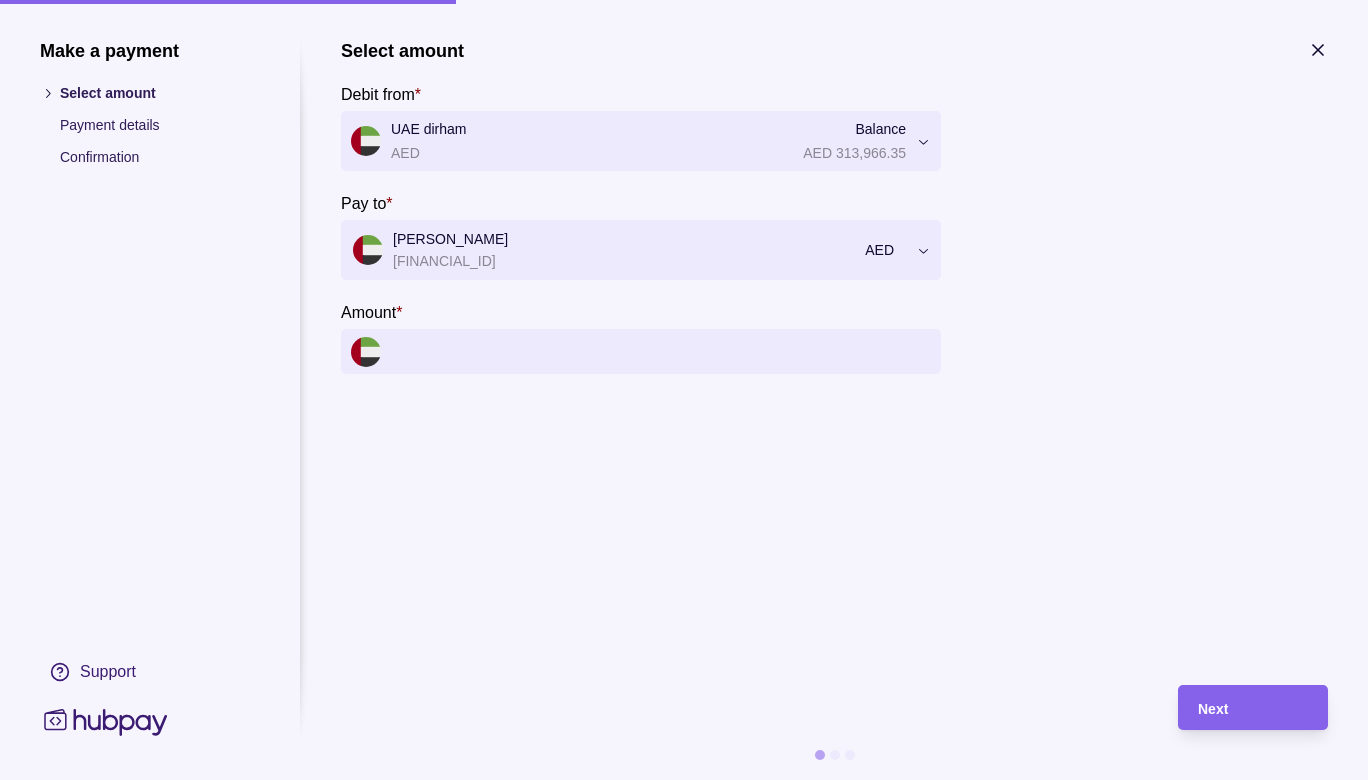 click on "Amount  *" at bounding box center [661, 351] 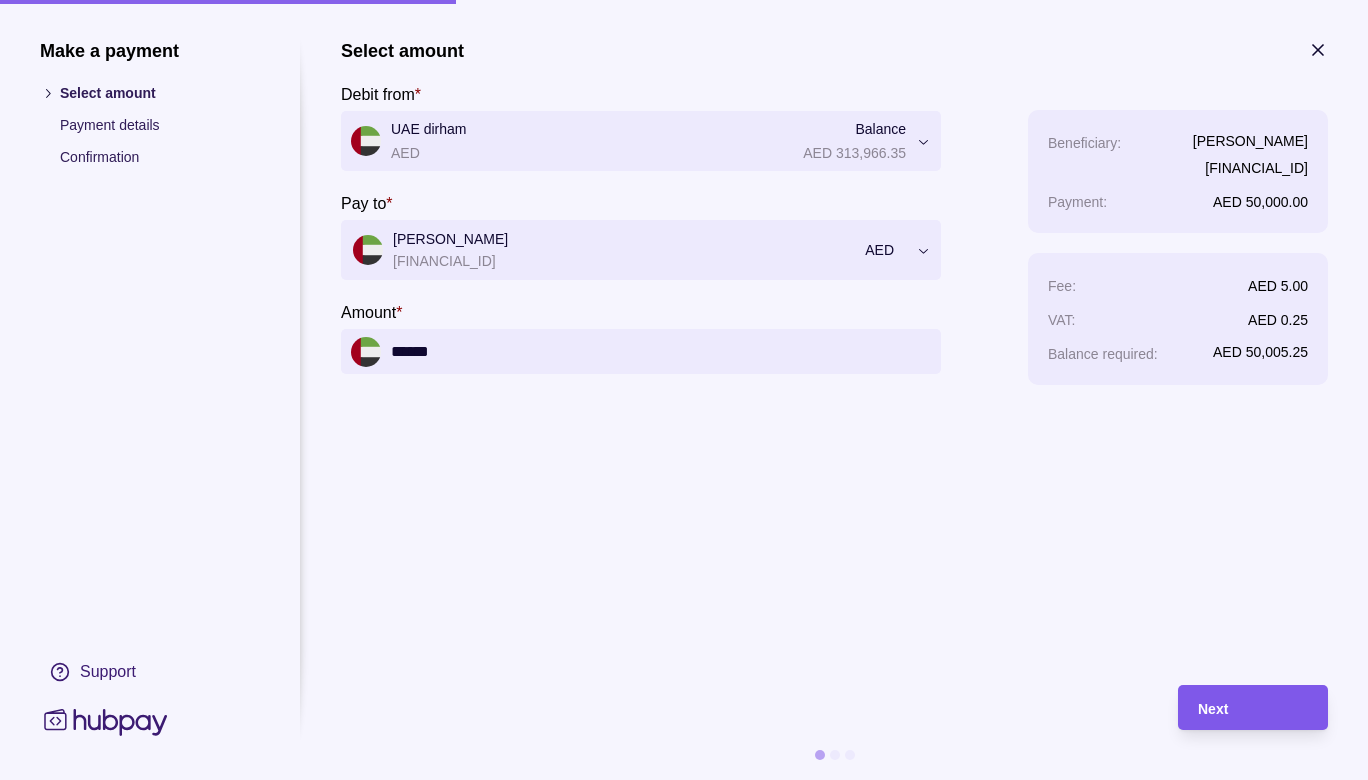type on "******" 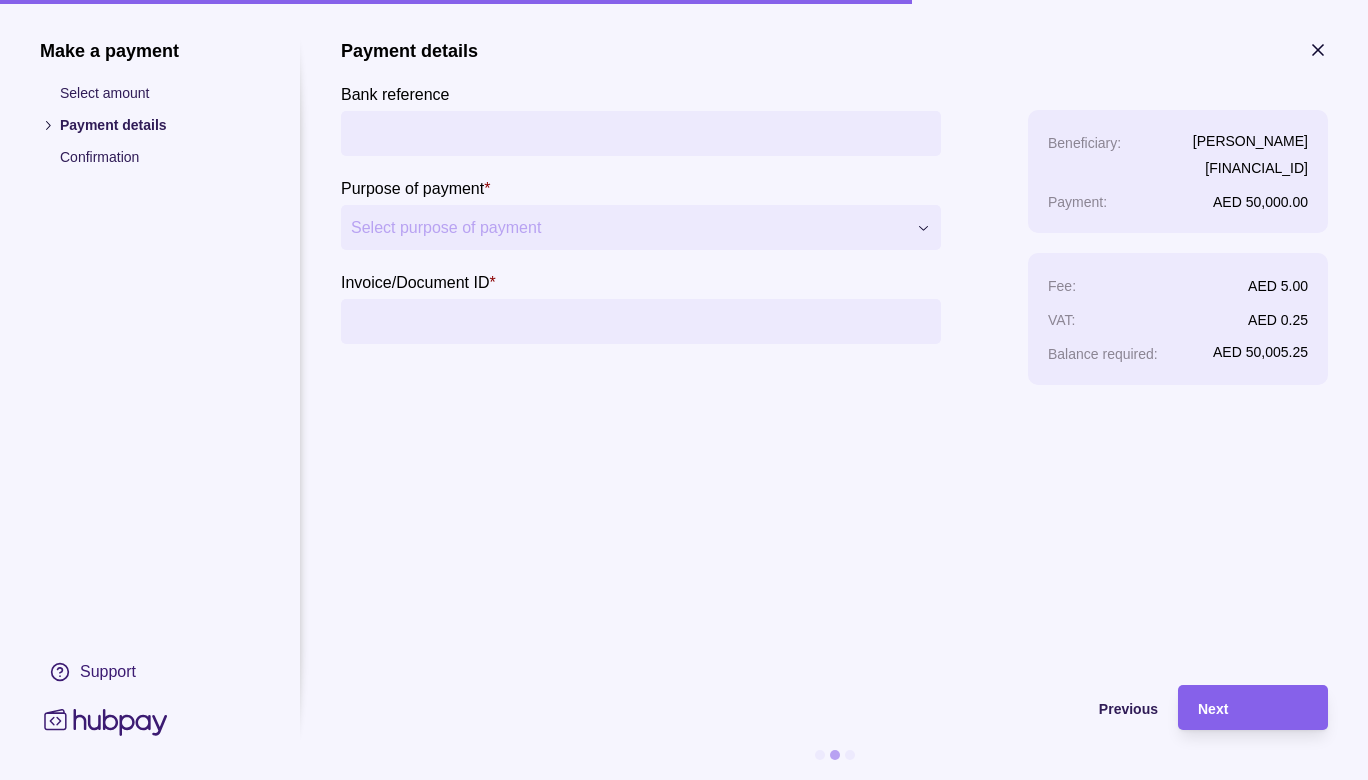 click on "Bank reference" at bounding box center [641, 133] 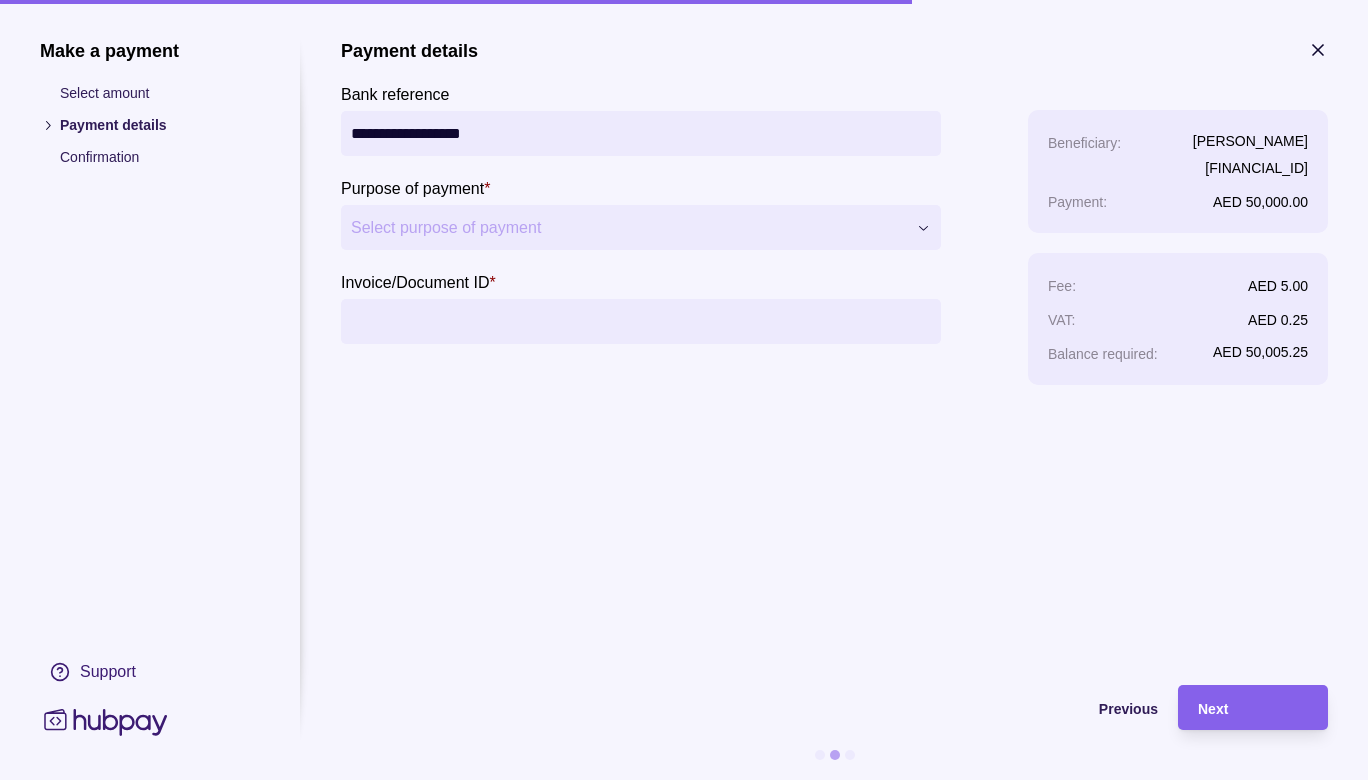 type on "**********" 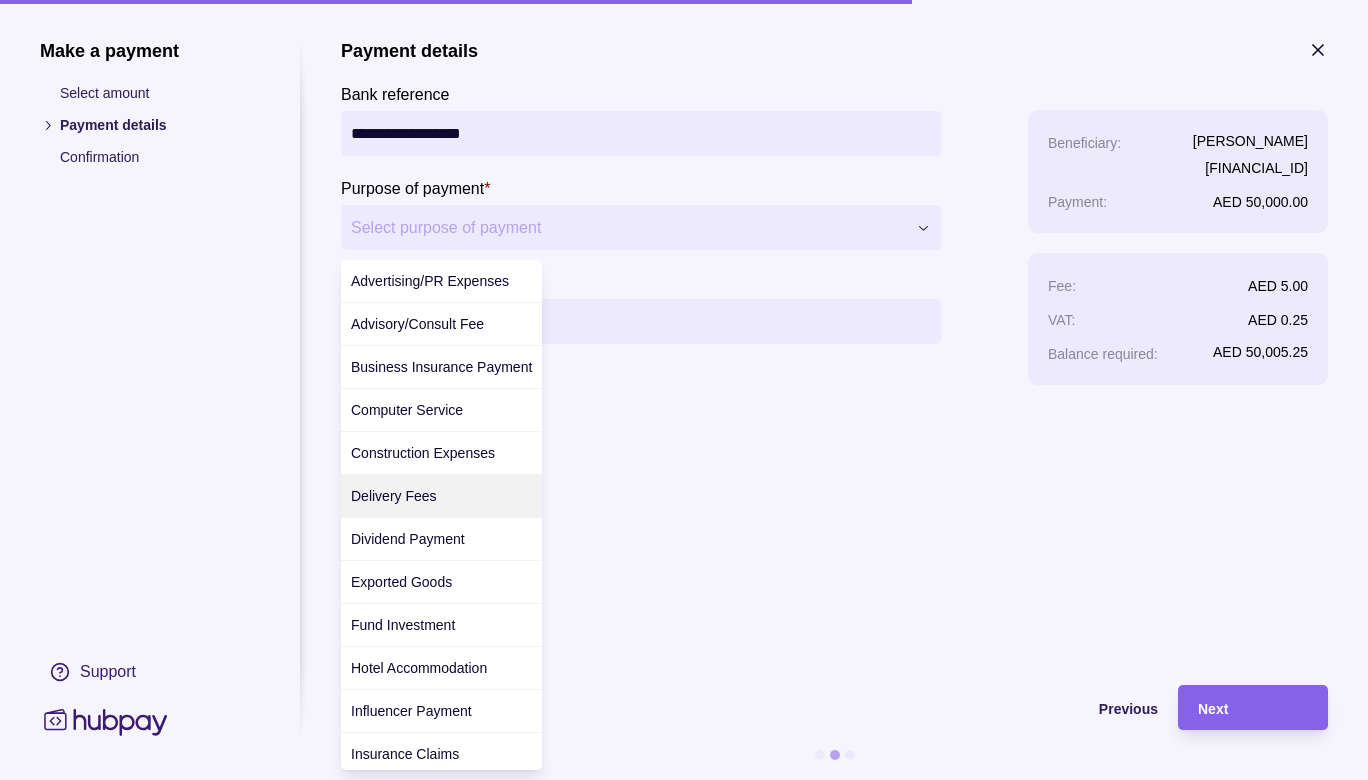 scroll, scrollTop: 117, scrollLeft: 0, axis: vertical 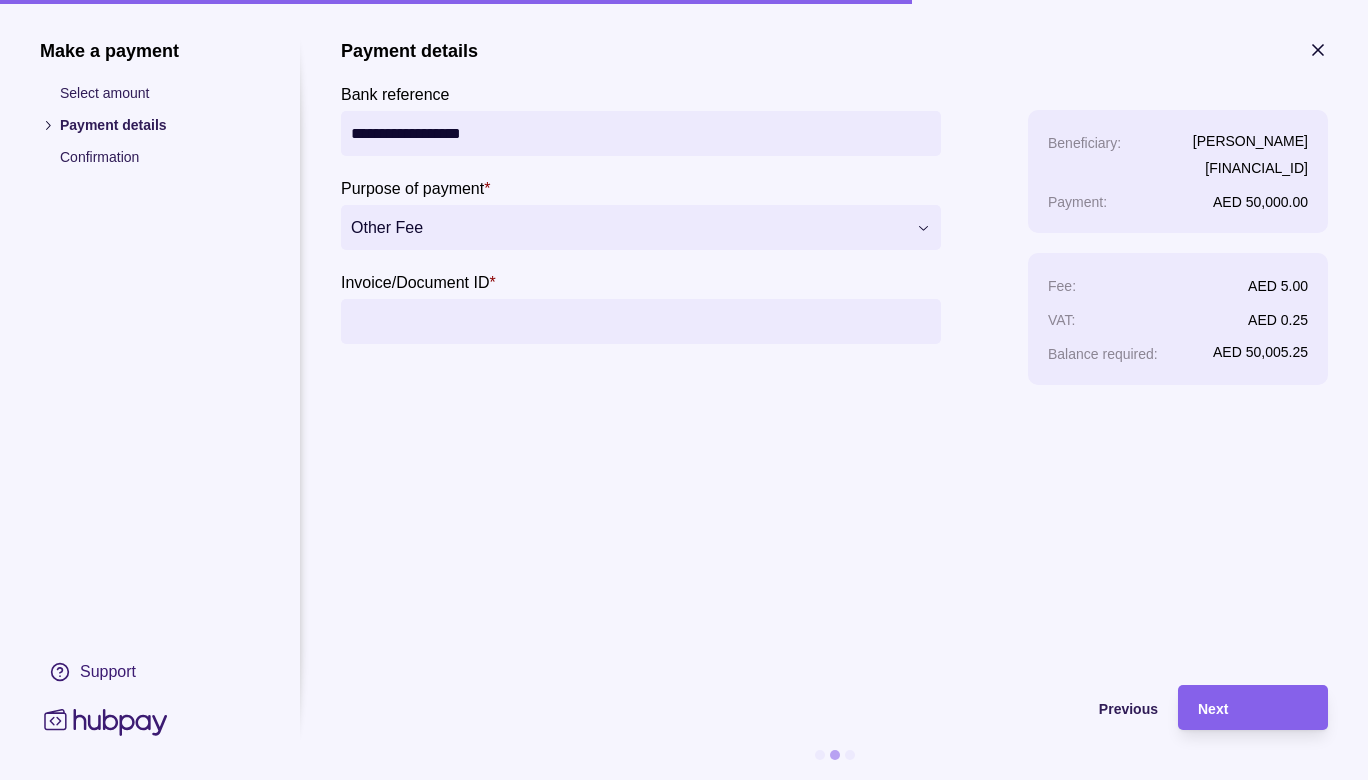 click on "Invoice/Document ID  *" at bounding box center [641, 321] 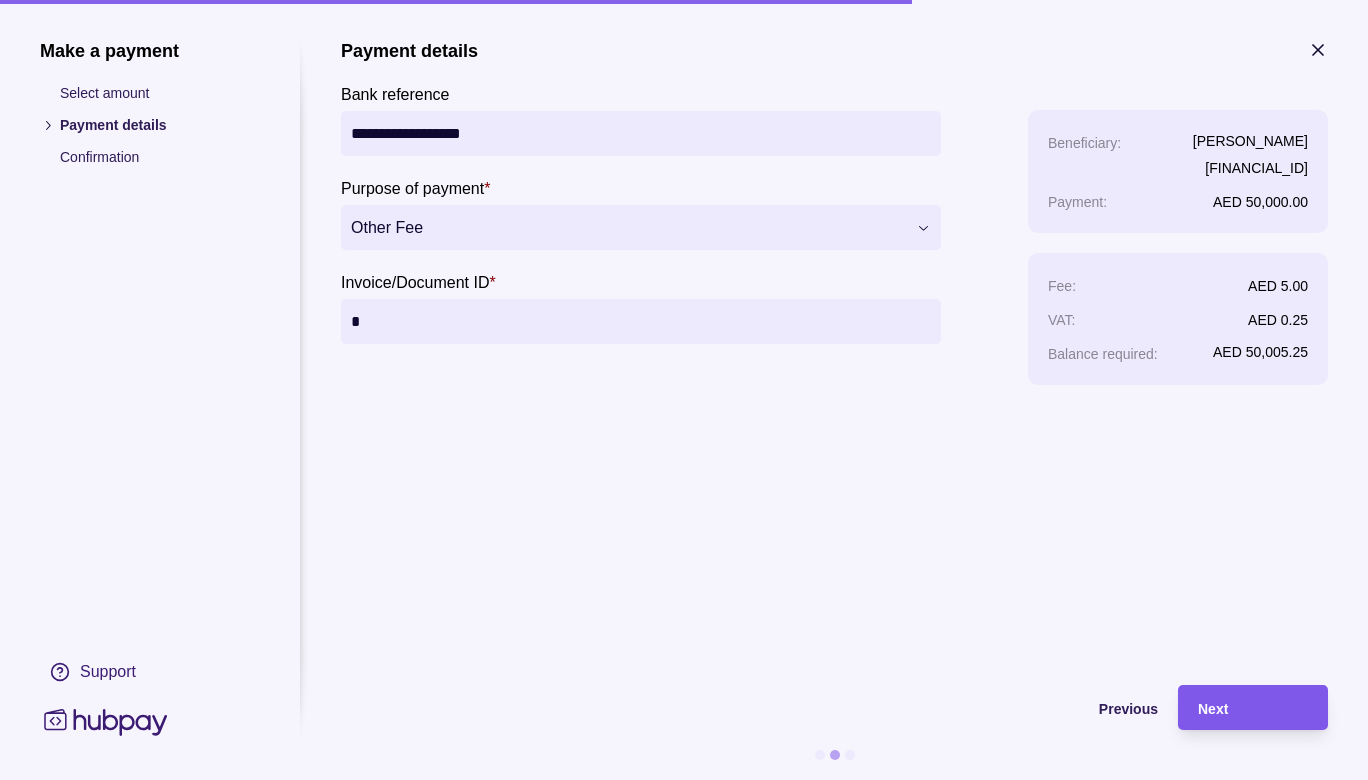 type on "*" 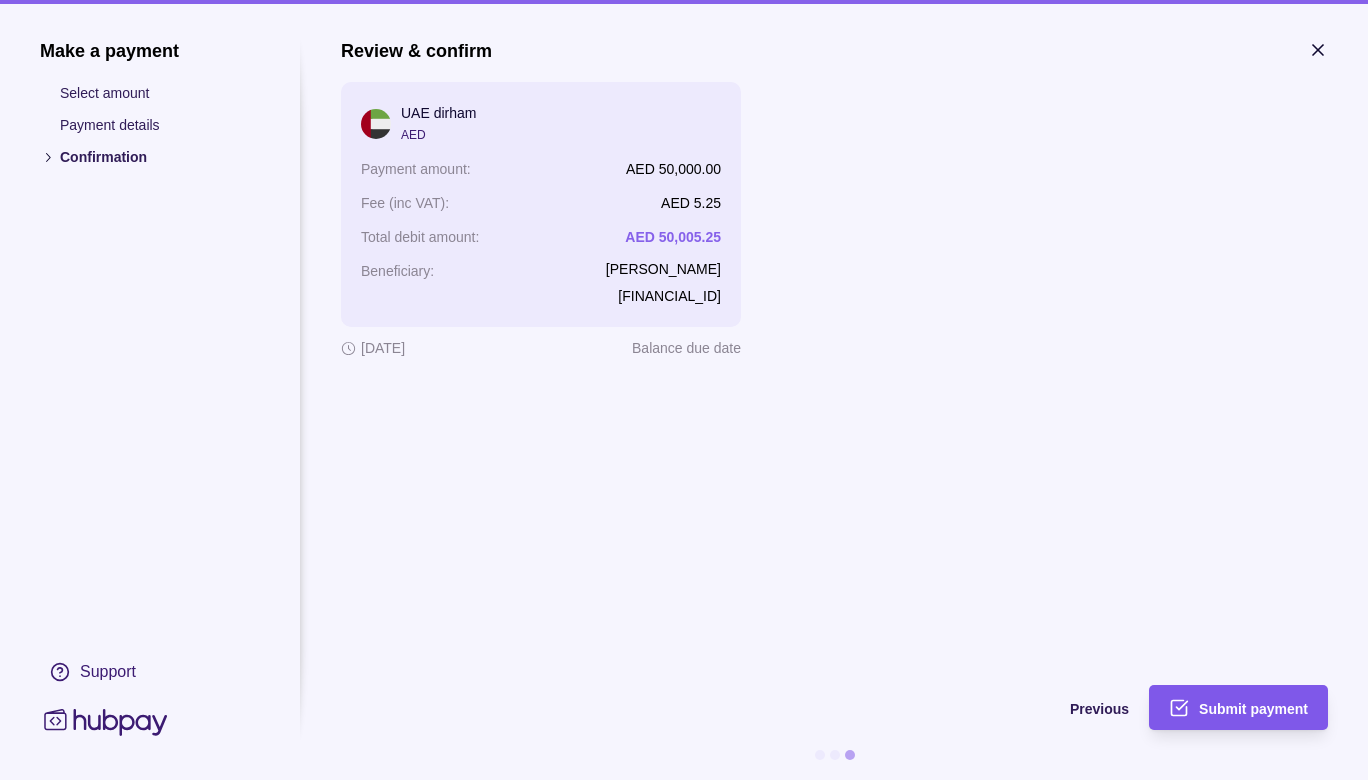 click on "Submit payment" at bounding box center (1253, 709) 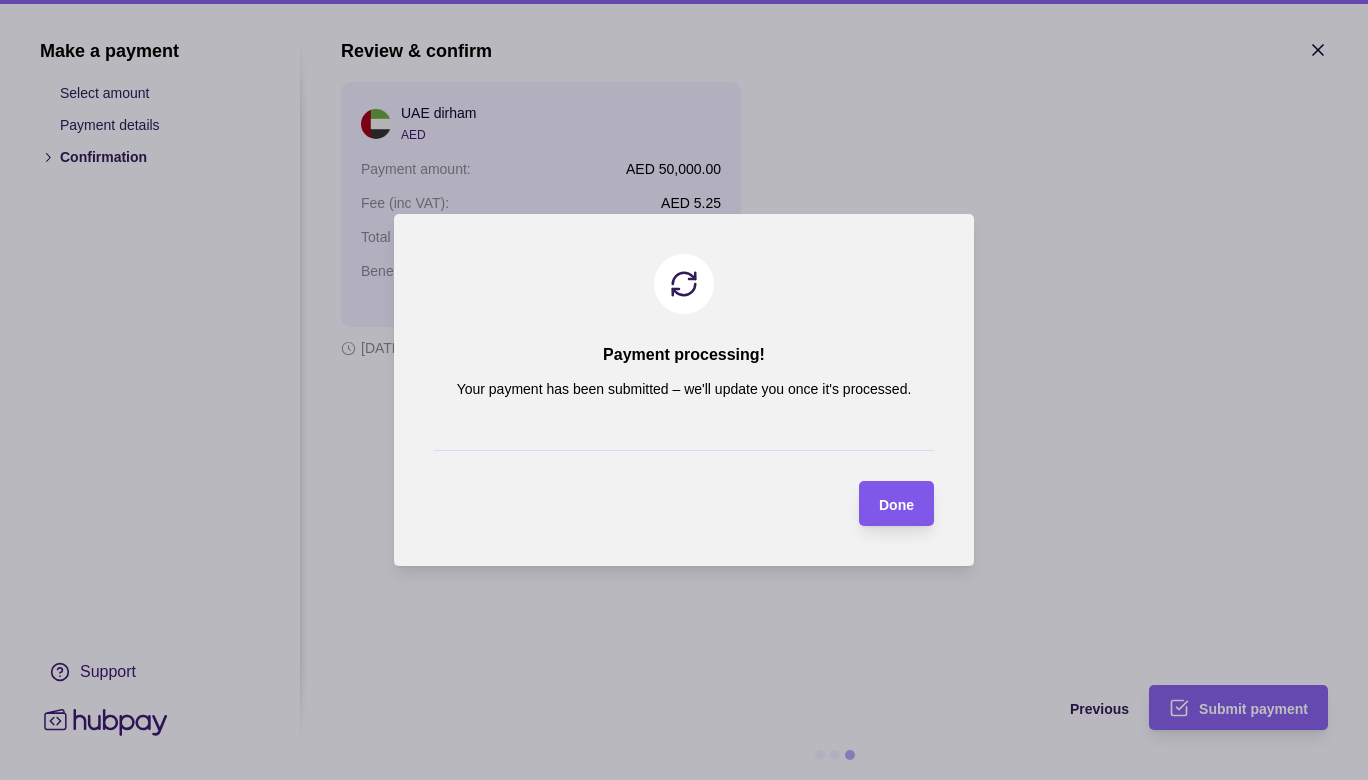 click on "Done" at bounding box center [896, 504] 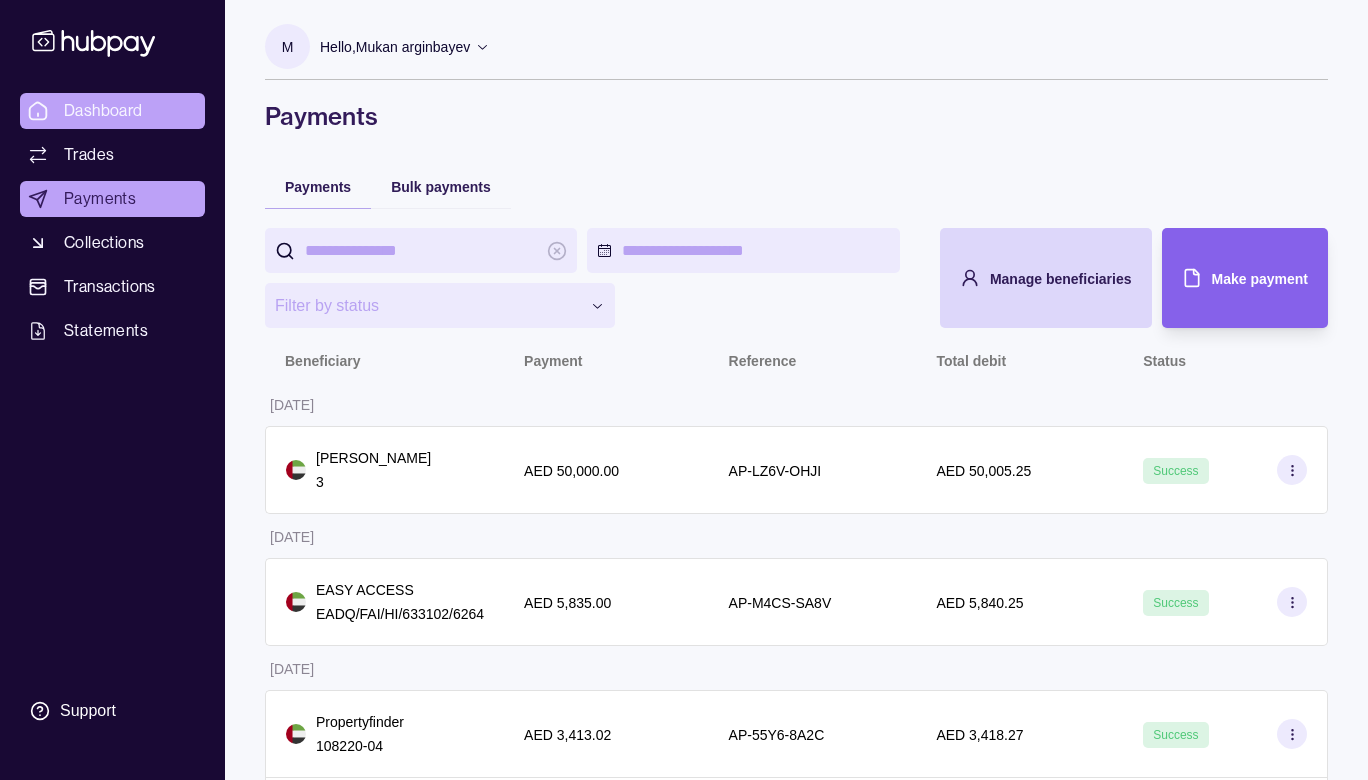 click on "Dashboard" at bounding box center (103, 111) 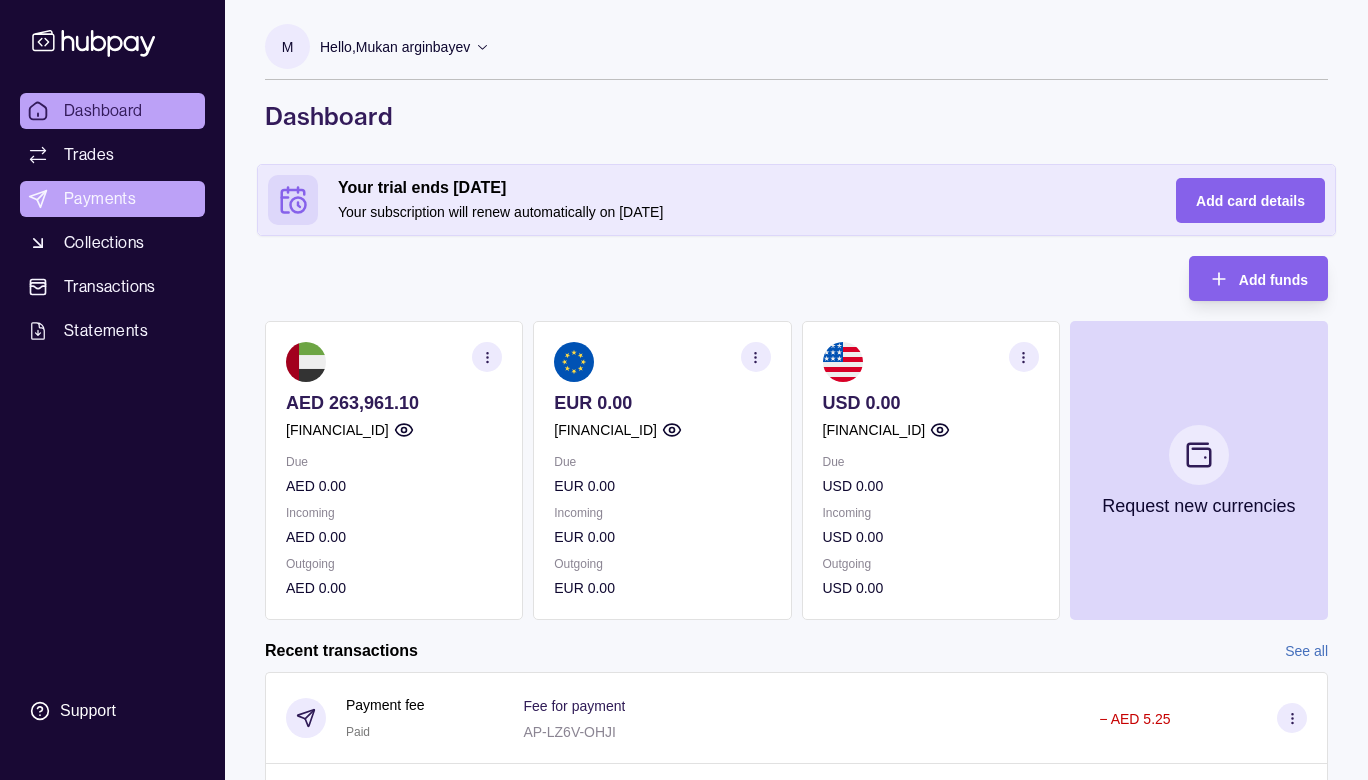 click on "Payments" at bounding box center (100, 199) 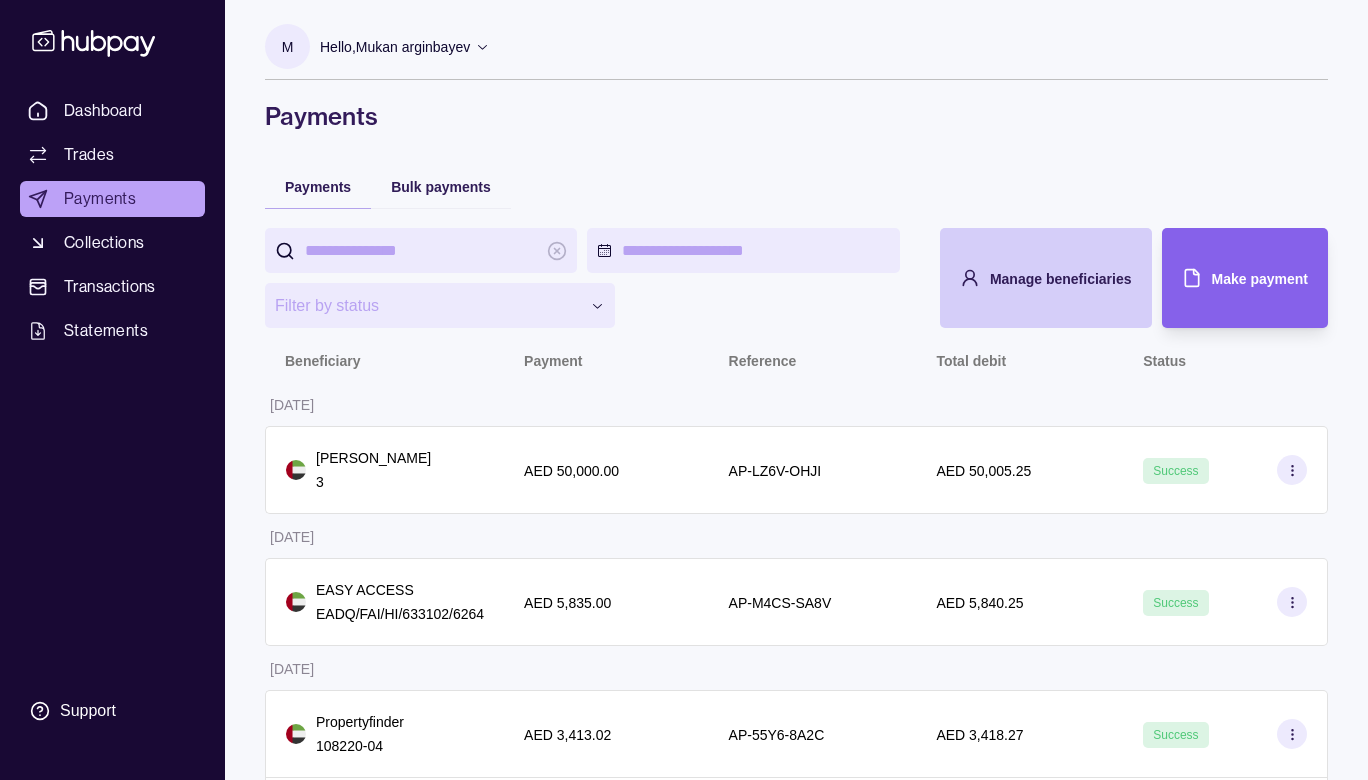 click on "Manage beneficiaries" at bounding box center [1061, 278] 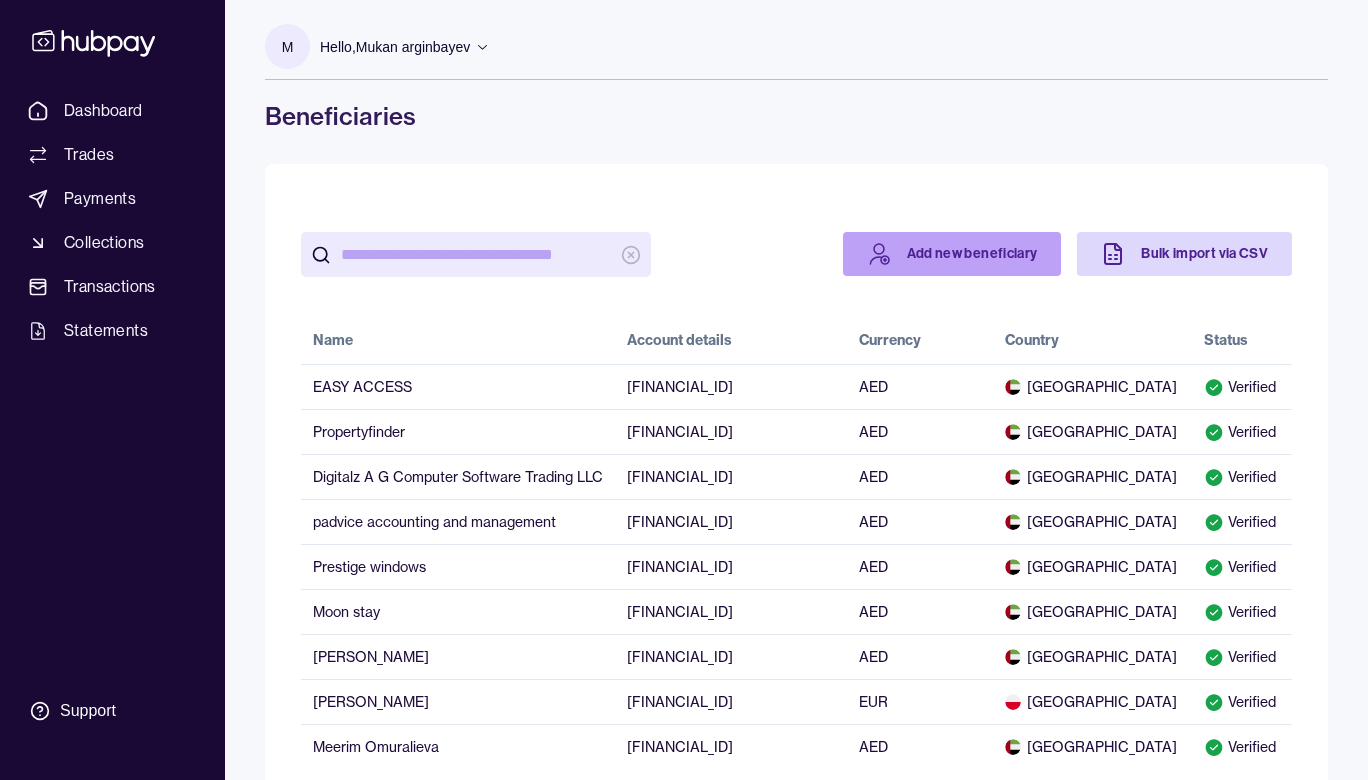click on "Add new beneficiary" at bounding box center (952, 254) 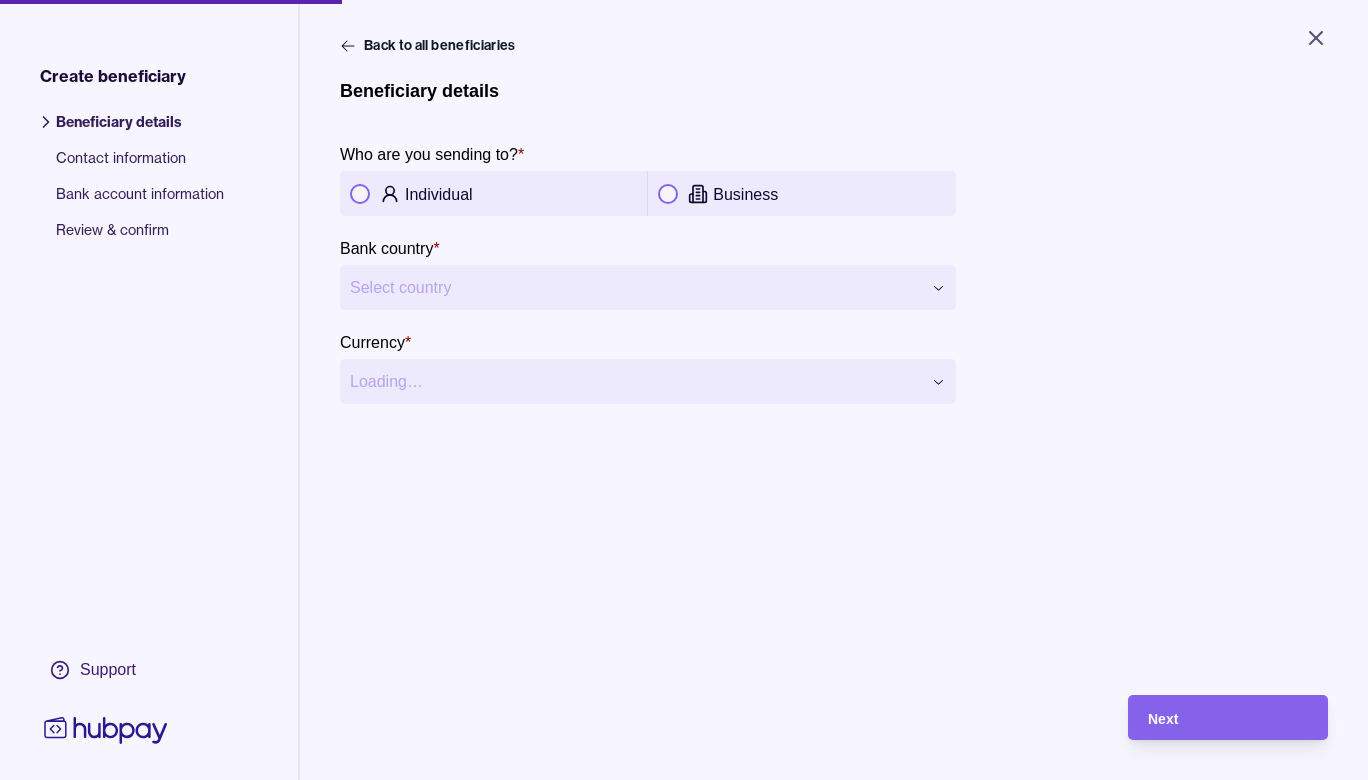 click at bounding box center (360, 194) 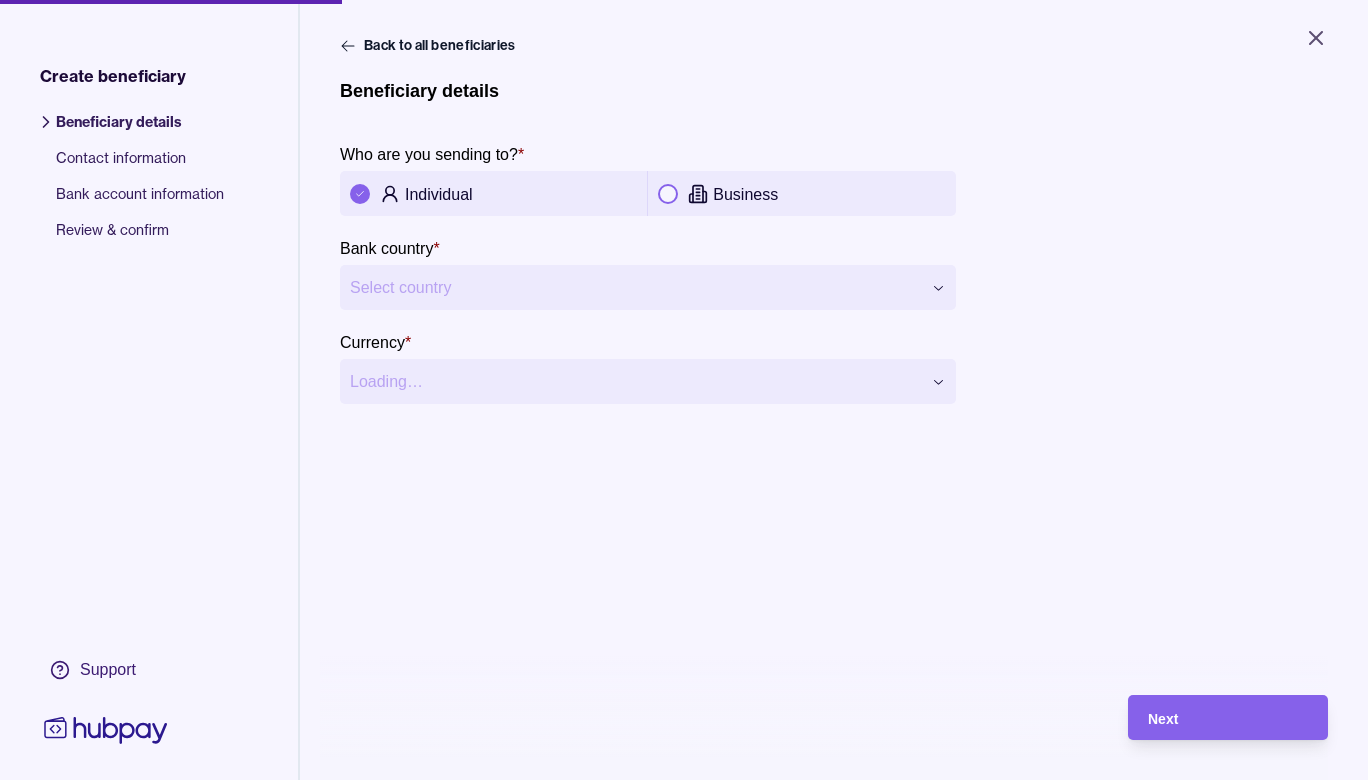 click on "**********" at bounding box center [684, 390] 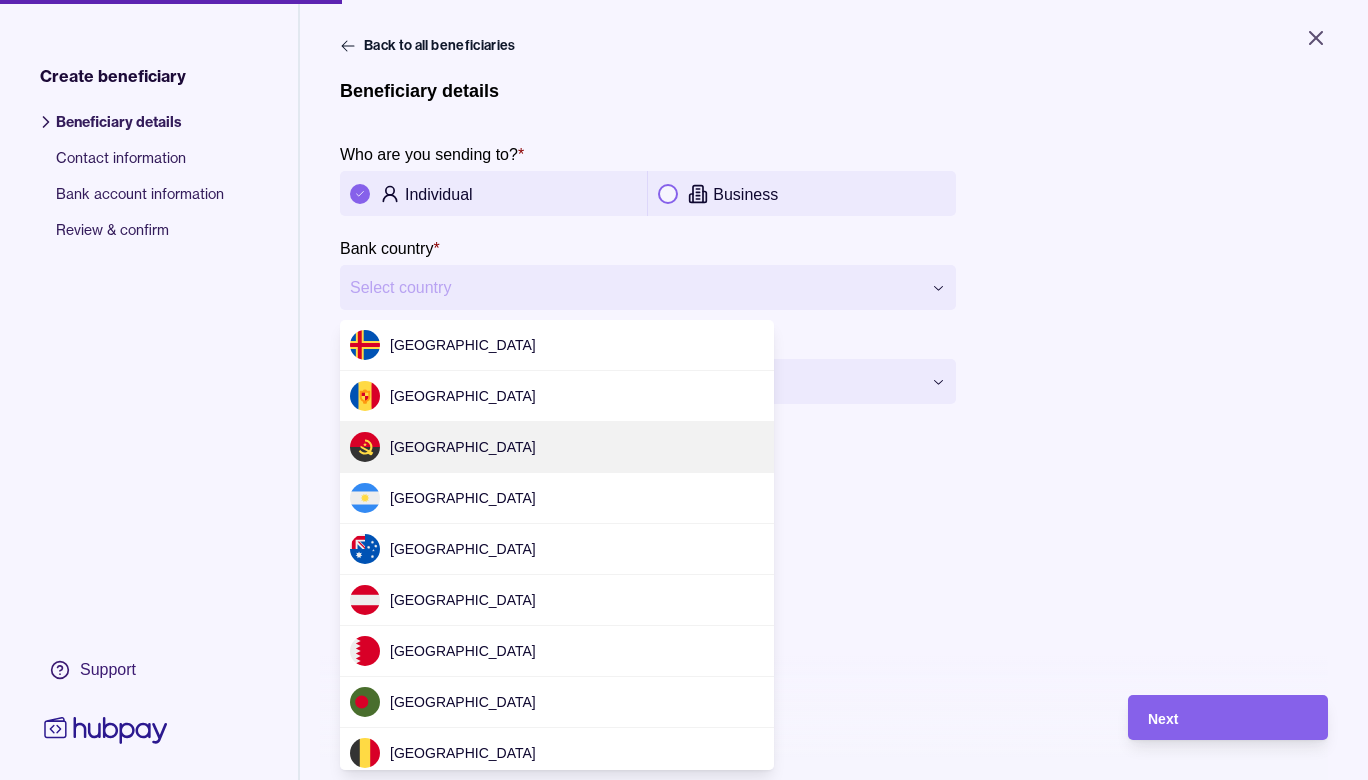 scroll, scrollTop: 5921, scrollLeft: 0, axis: vertical 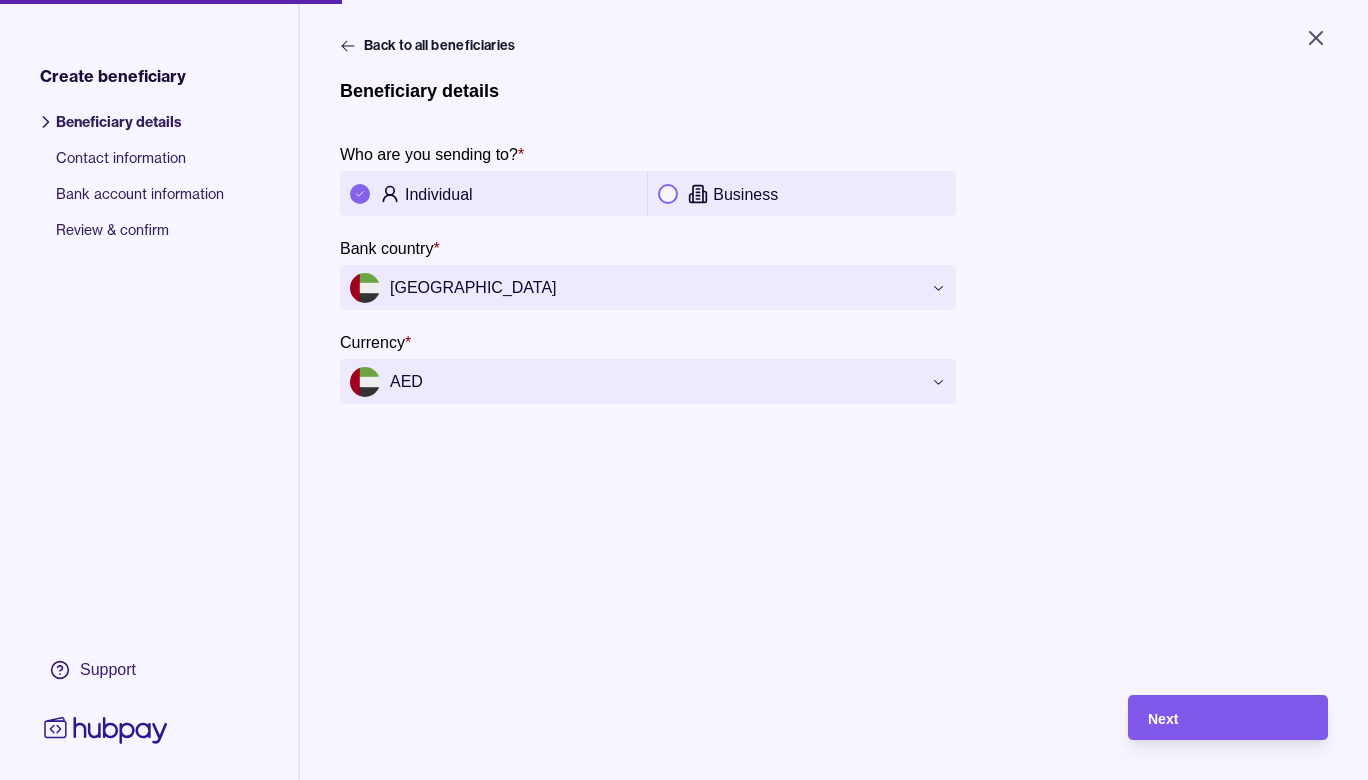 click on "Next" at bounding box center [1228, 718] 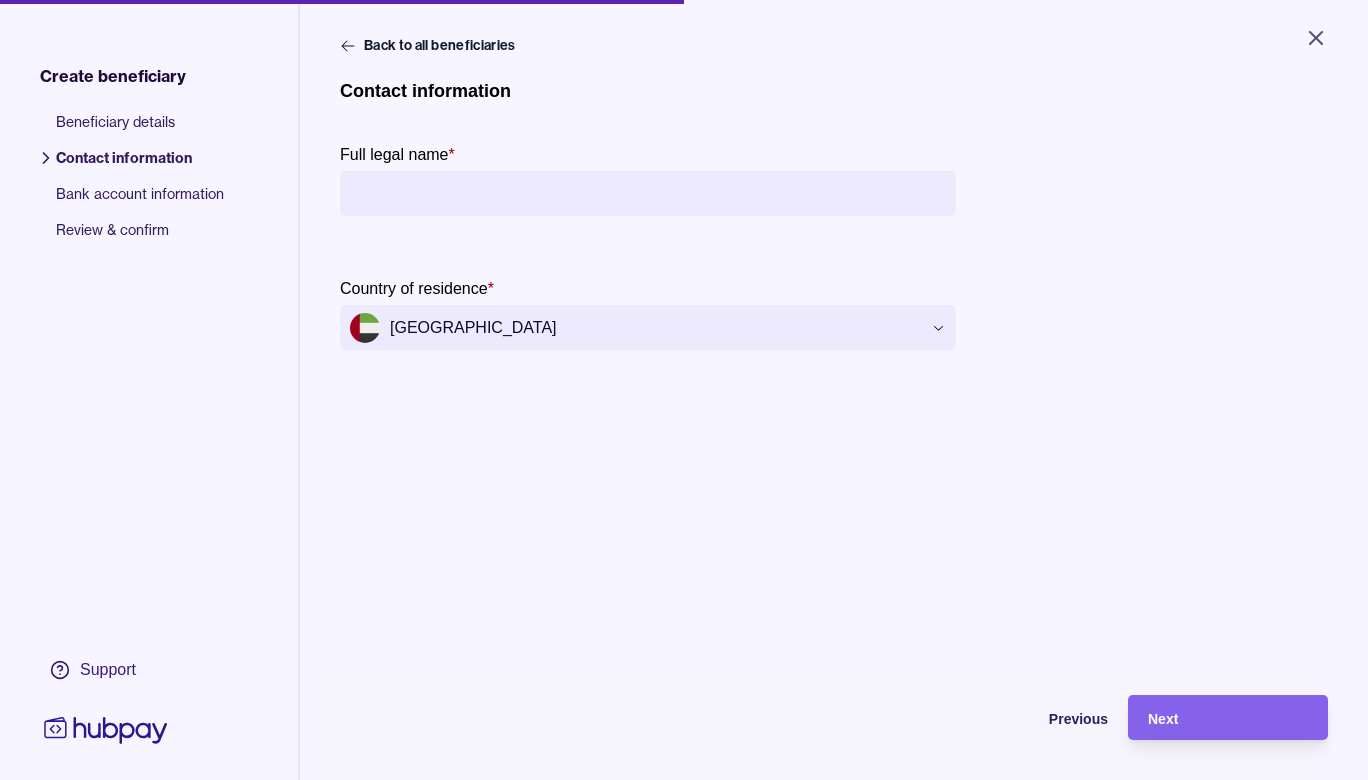 click on "Full legal name  *" at bounding box center [648, 193] 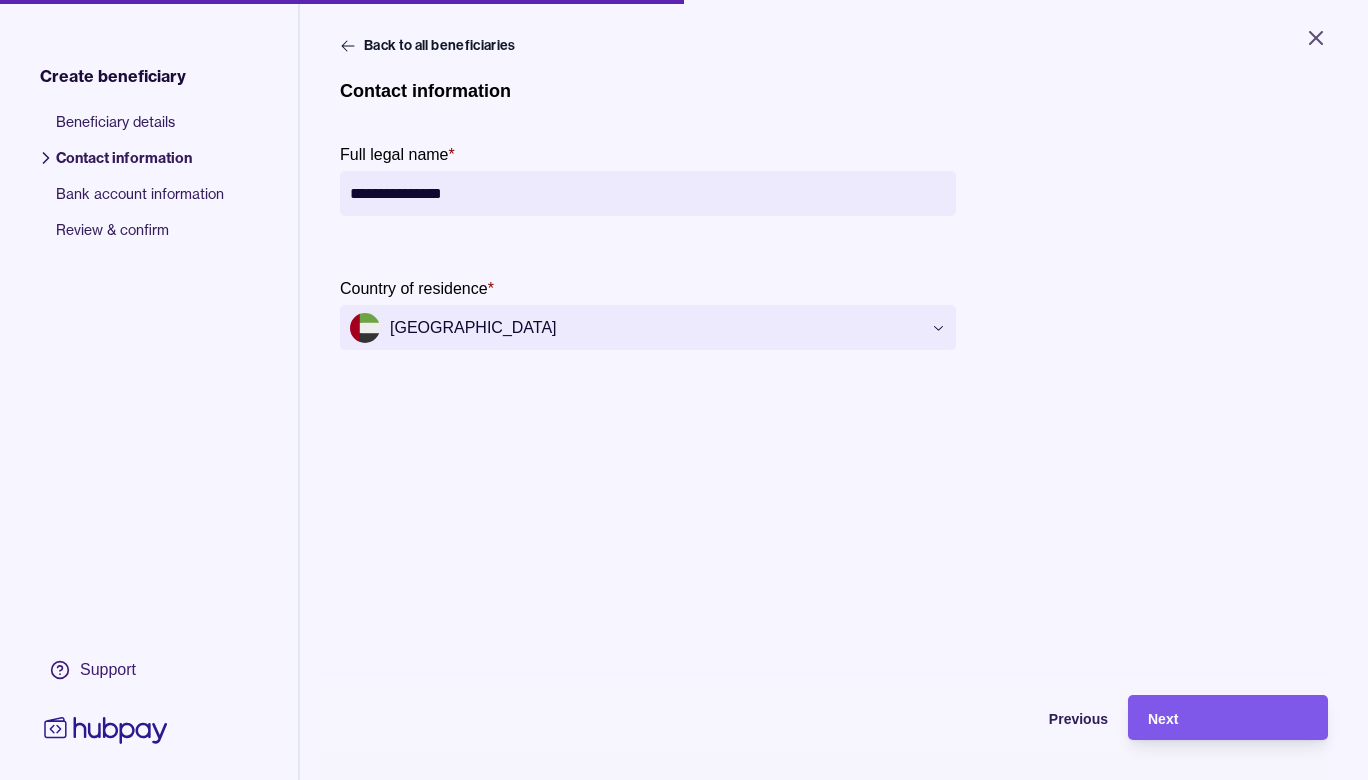type on "**********" 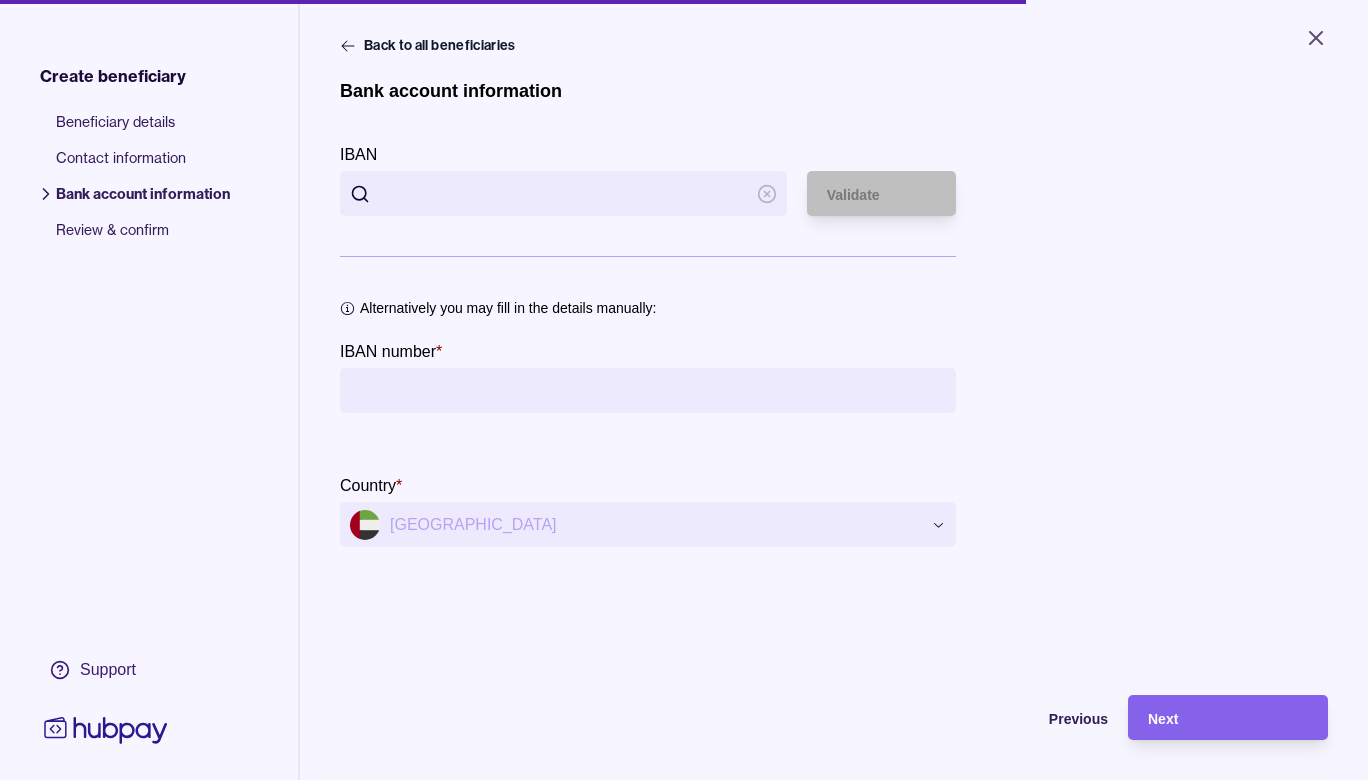 click on "IBAN" at bounding box center (563, 193) 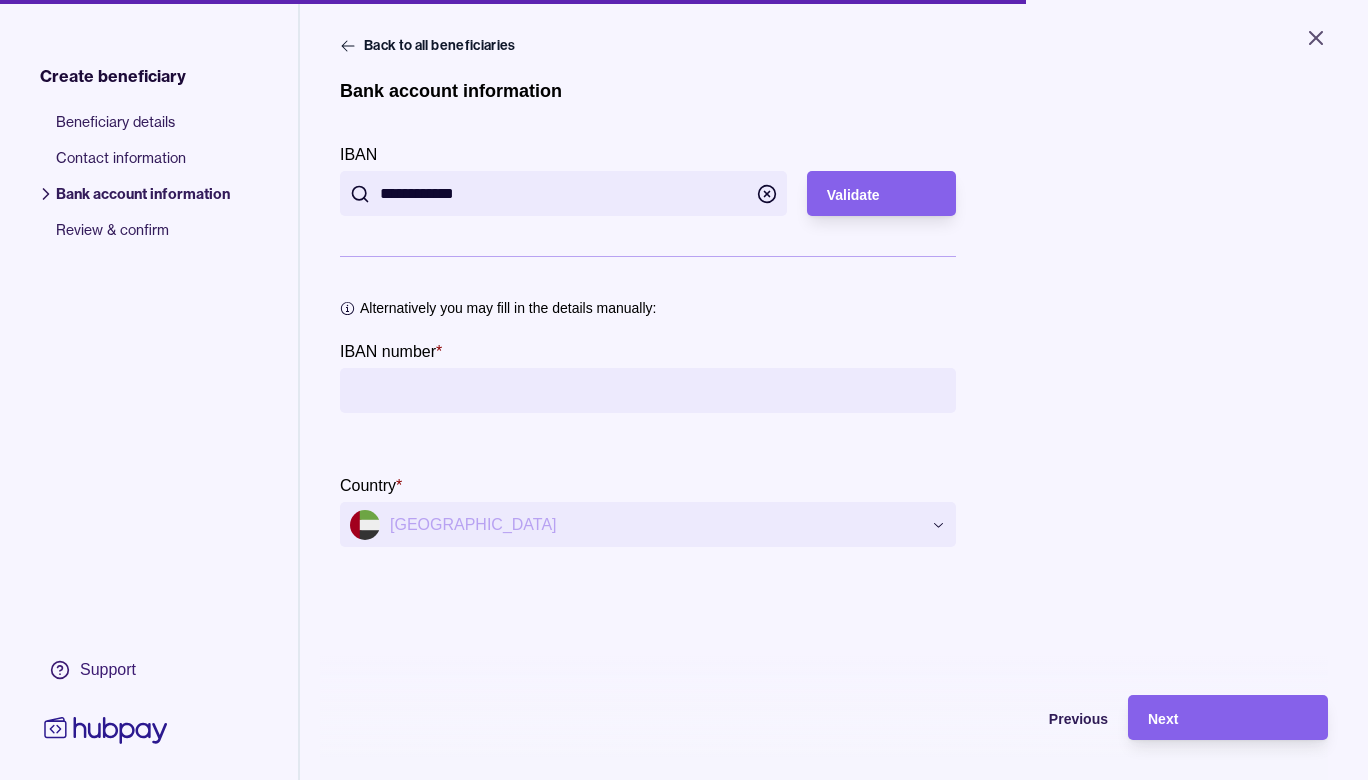 type on "**********" 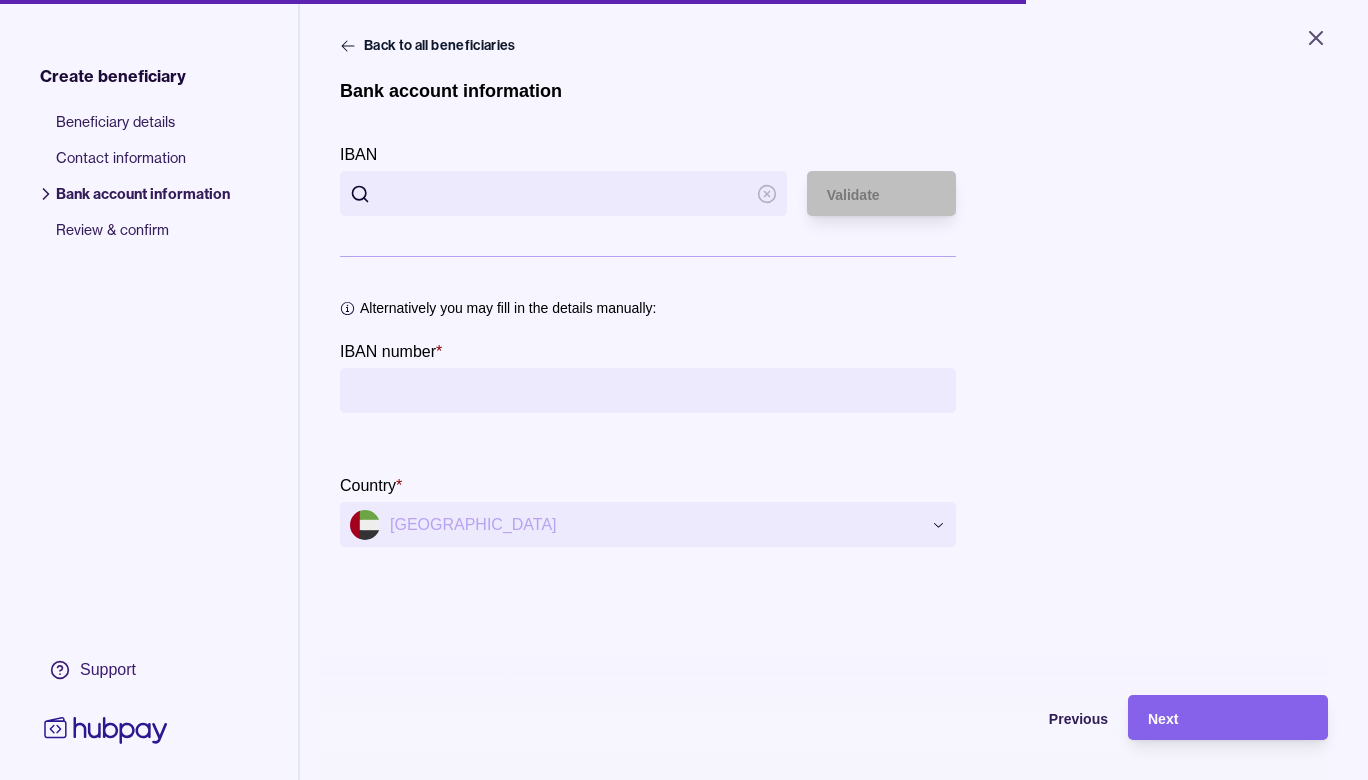 type 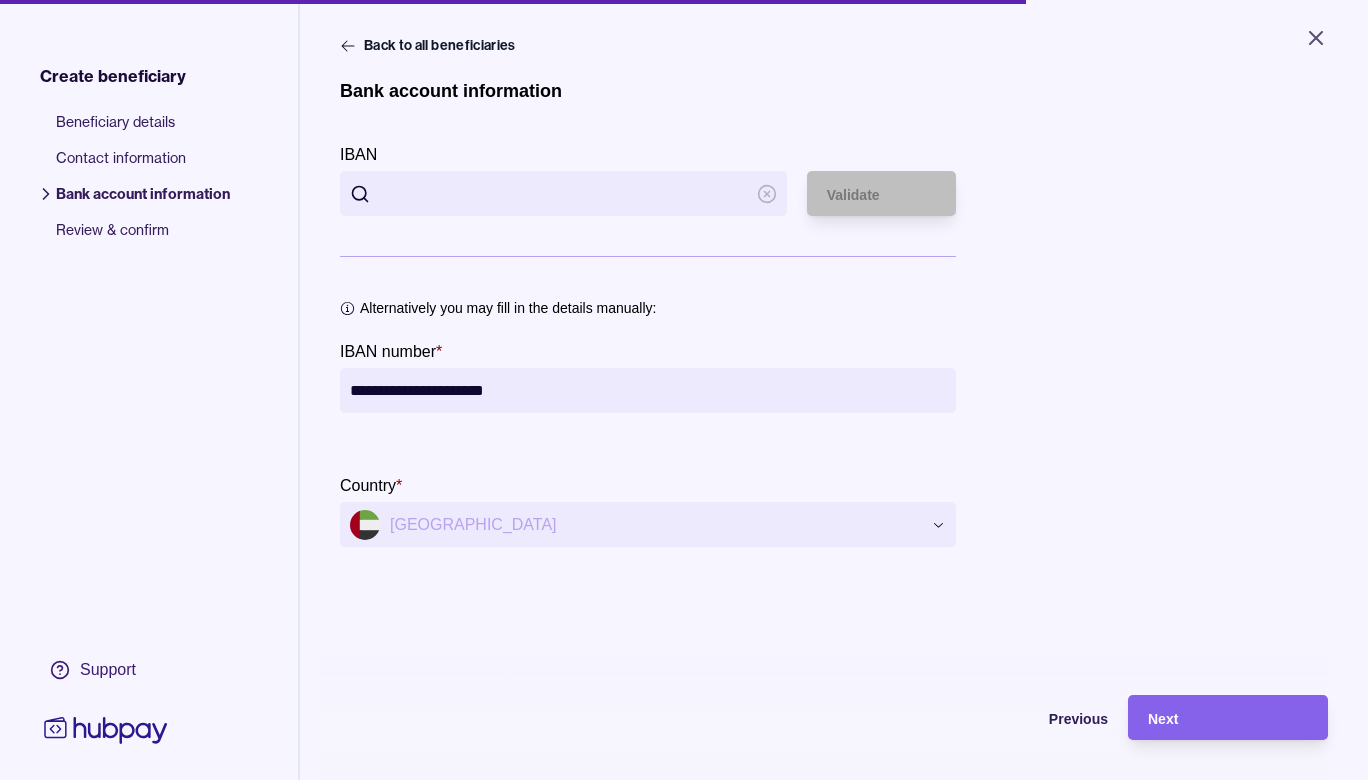 type on "**********" 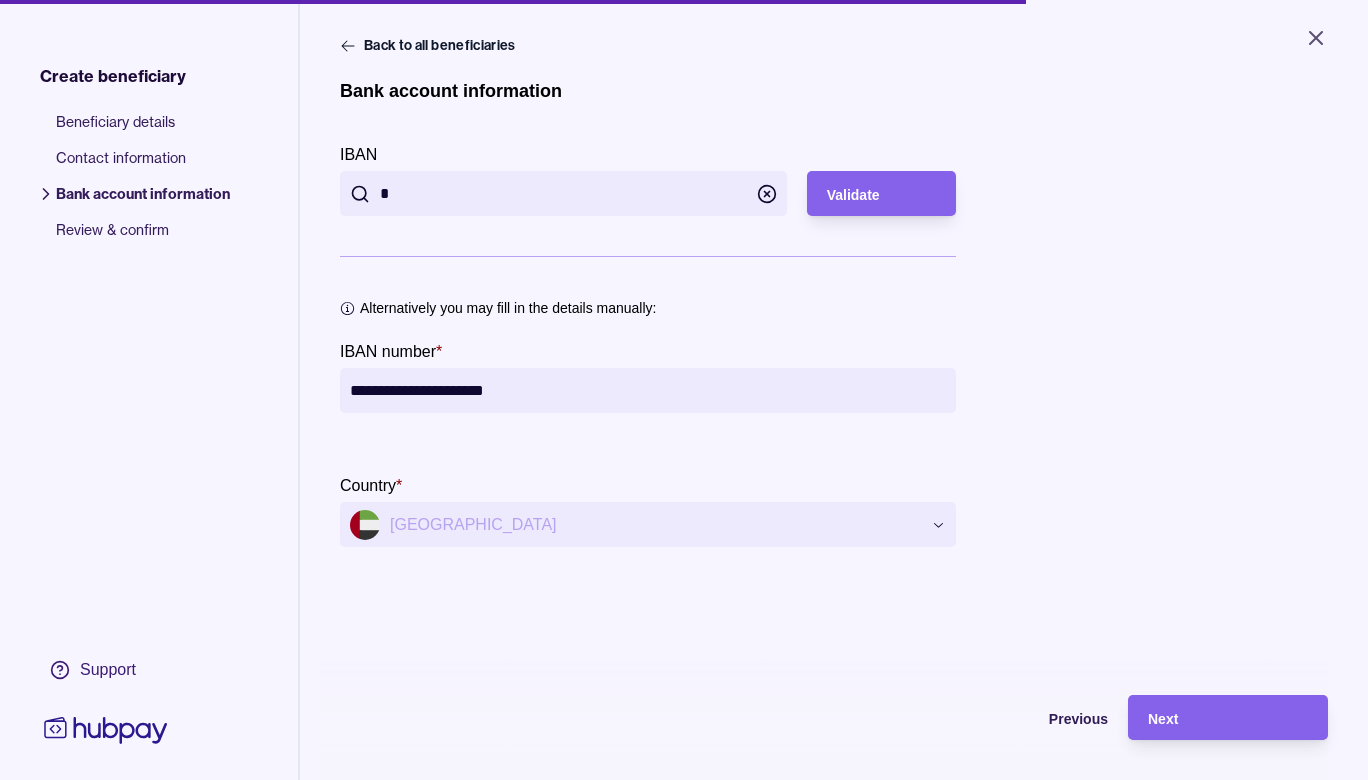 drag, startPoint x: 482, startPoint y: 194, endPoint x: 318, endPoint y: 216, distance: 165.46902 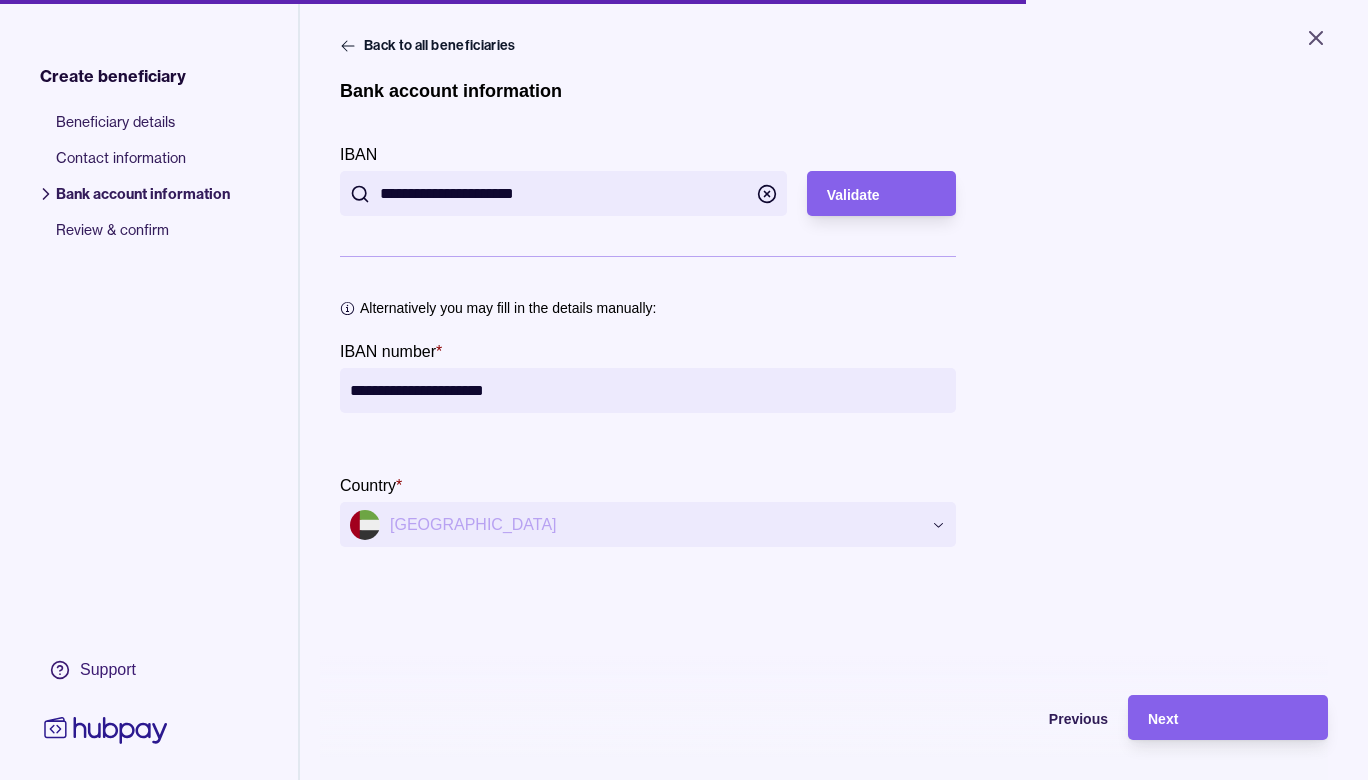 click on "**********" at bounding box center (563, 193) 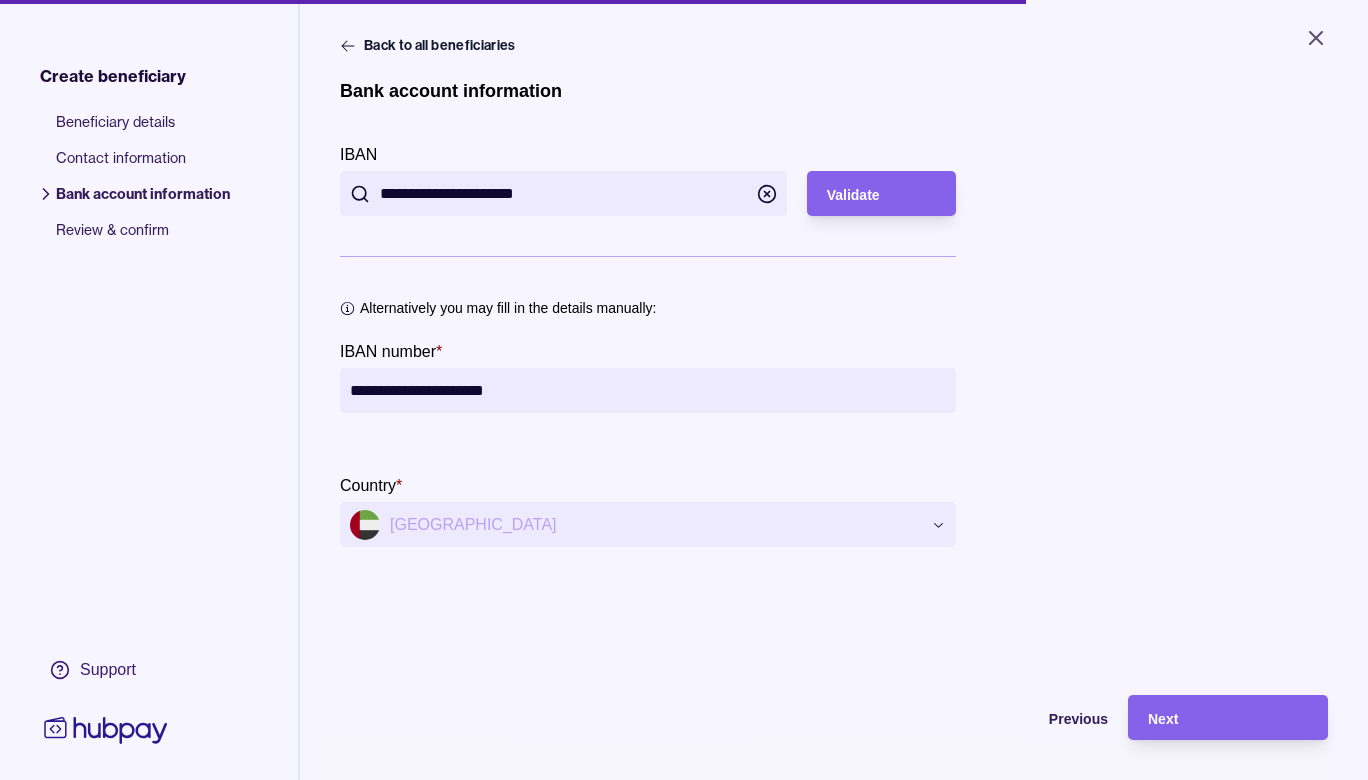 type on "**********" 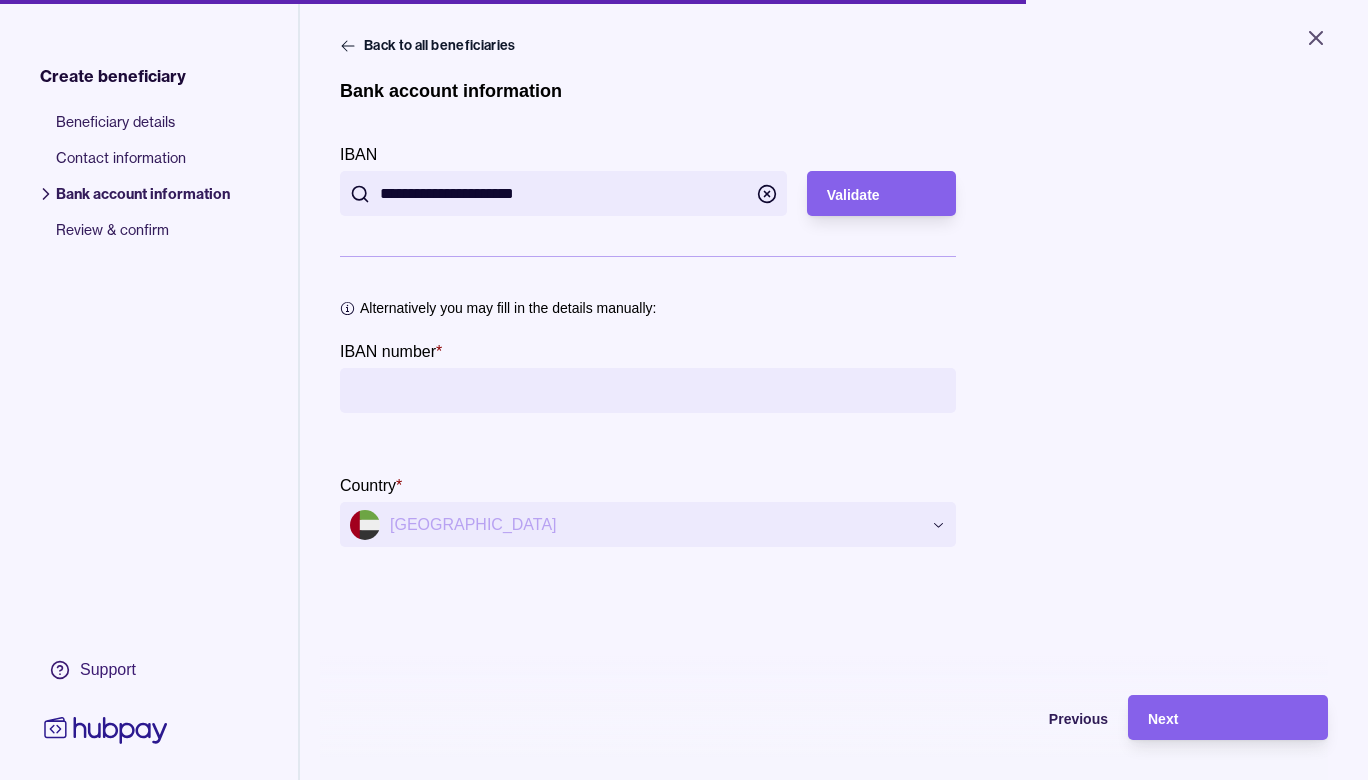type 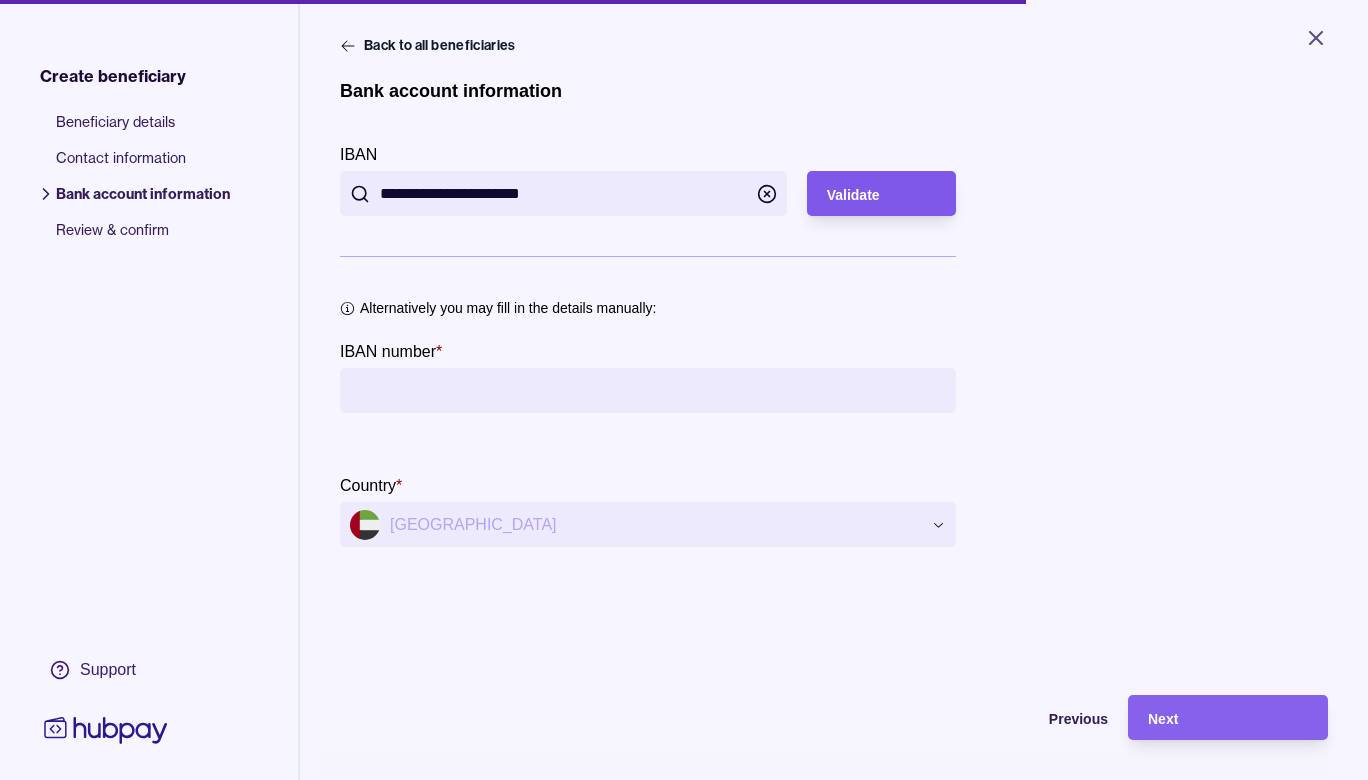 type on "**********" 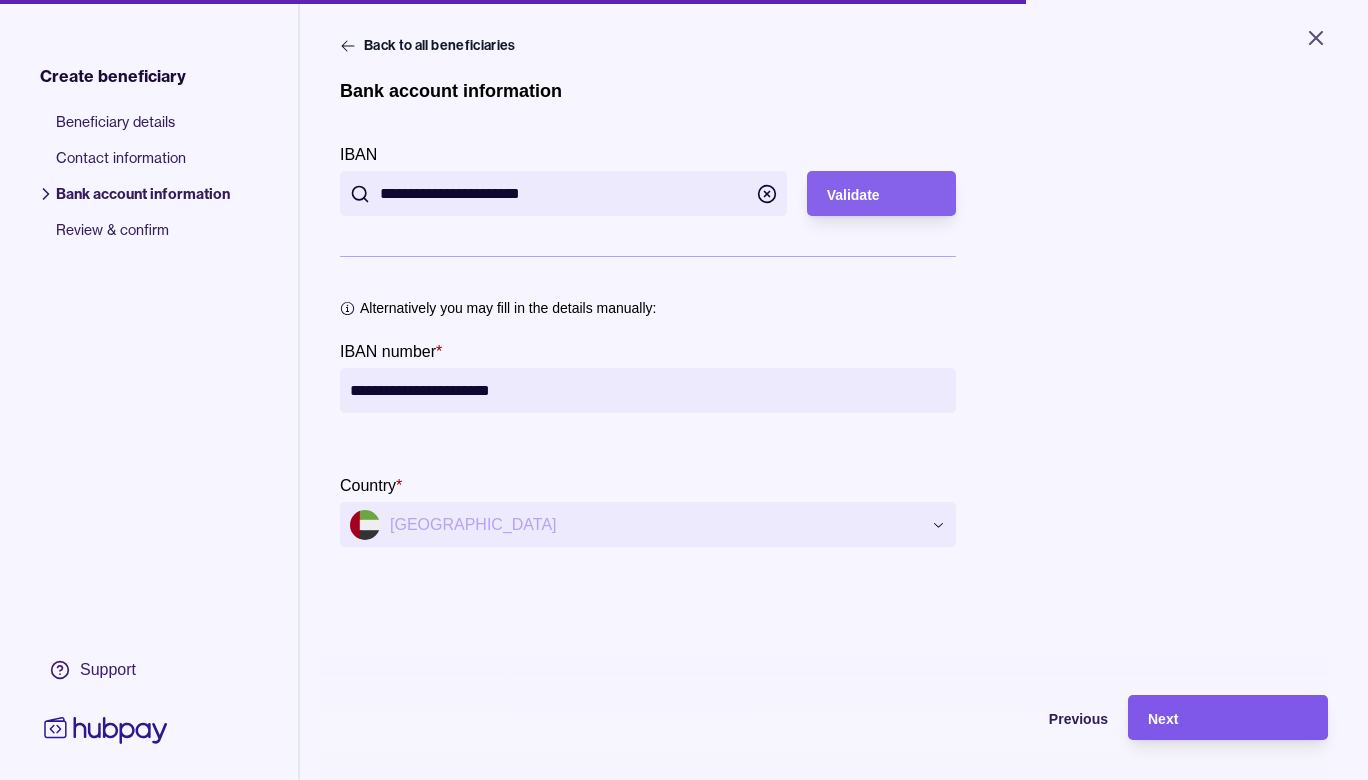 click on "Next" at bounding box center [1228, 718] 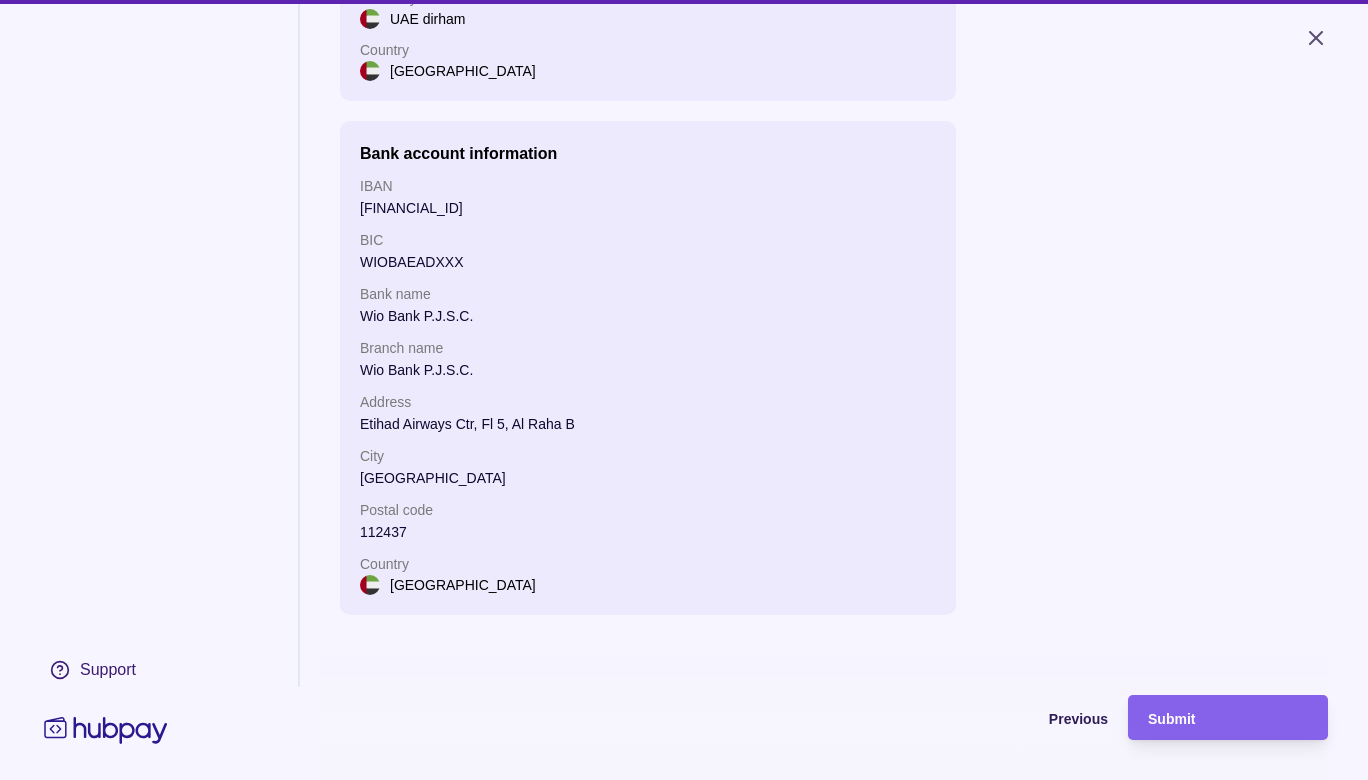 scroll, scrollTop: 348, scrollLeft: 0, axis: vertical 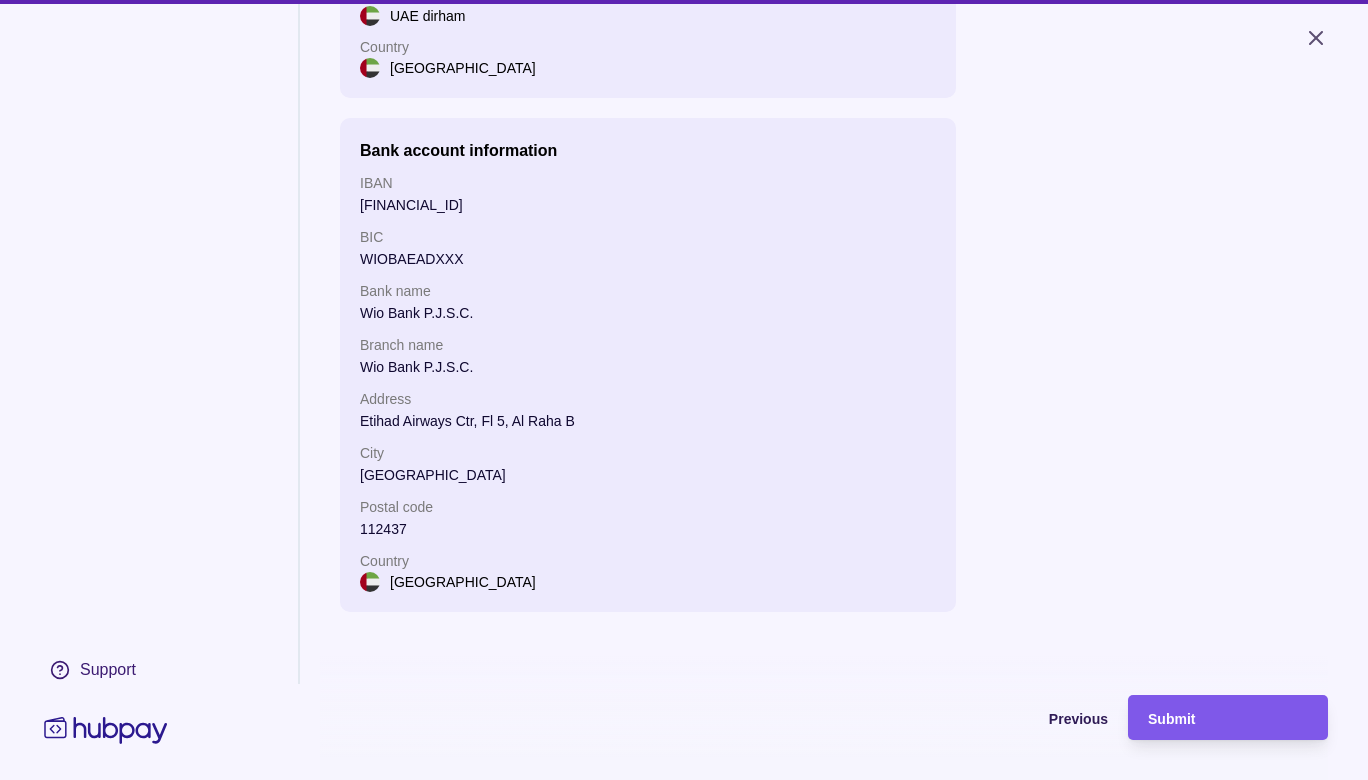 click on "Submit" at bounding box center [1171, 719] 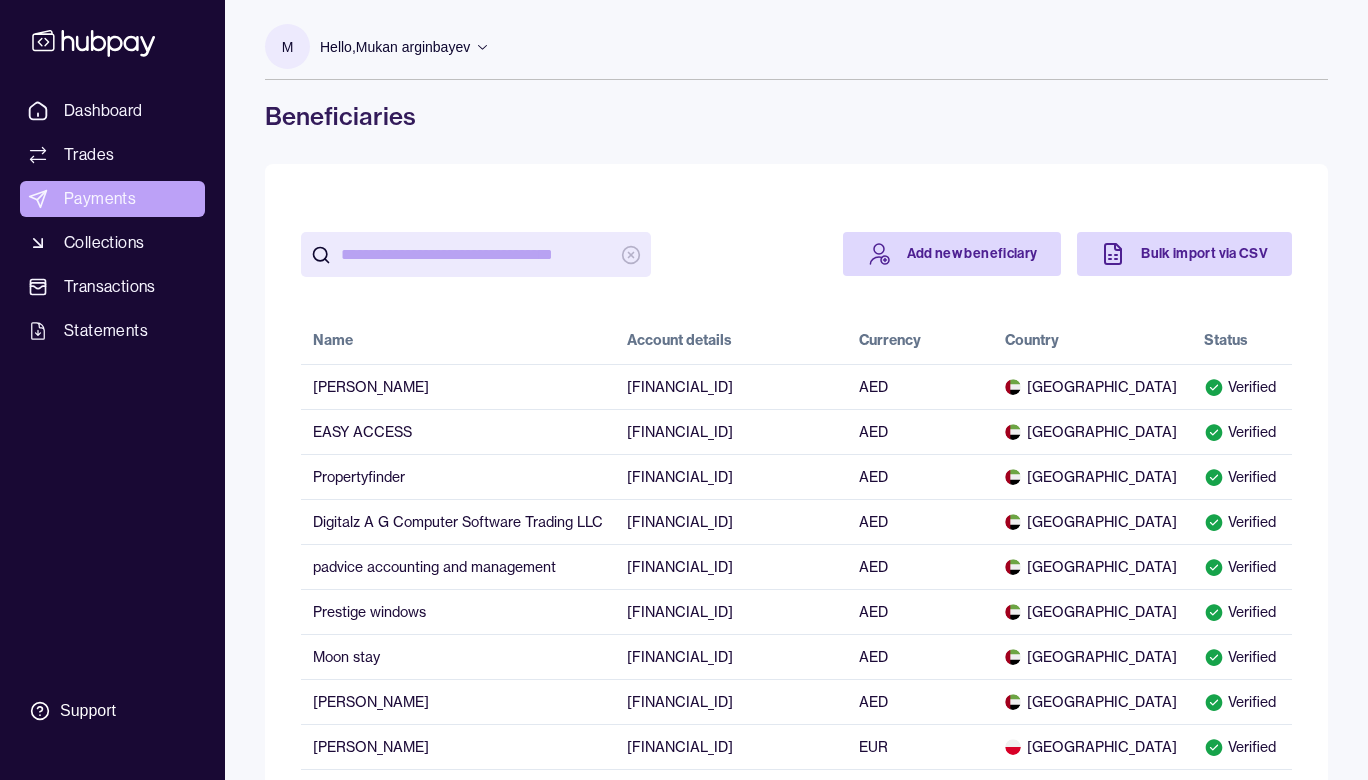 click on "Payments" at bounding box center (100, 199) 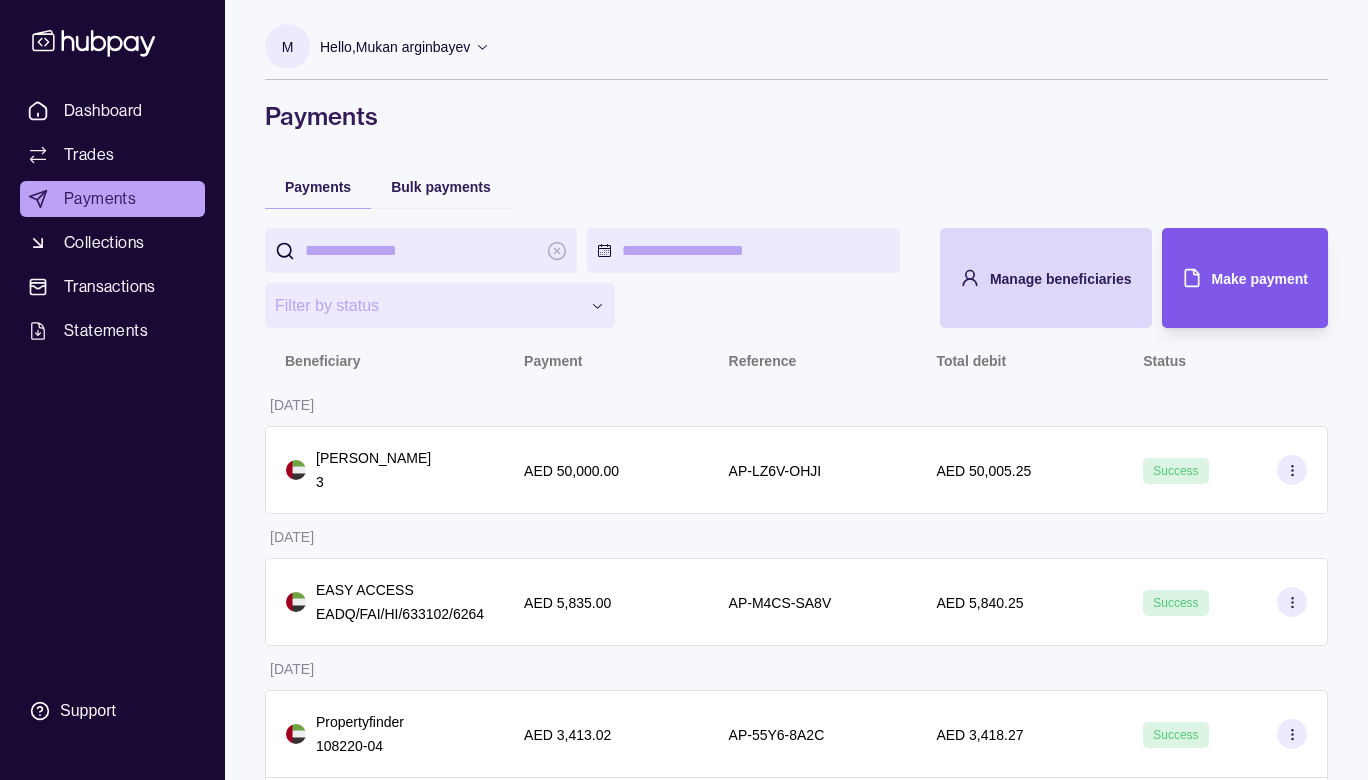 click on "Make payment" at bounding box center [1230, 278] 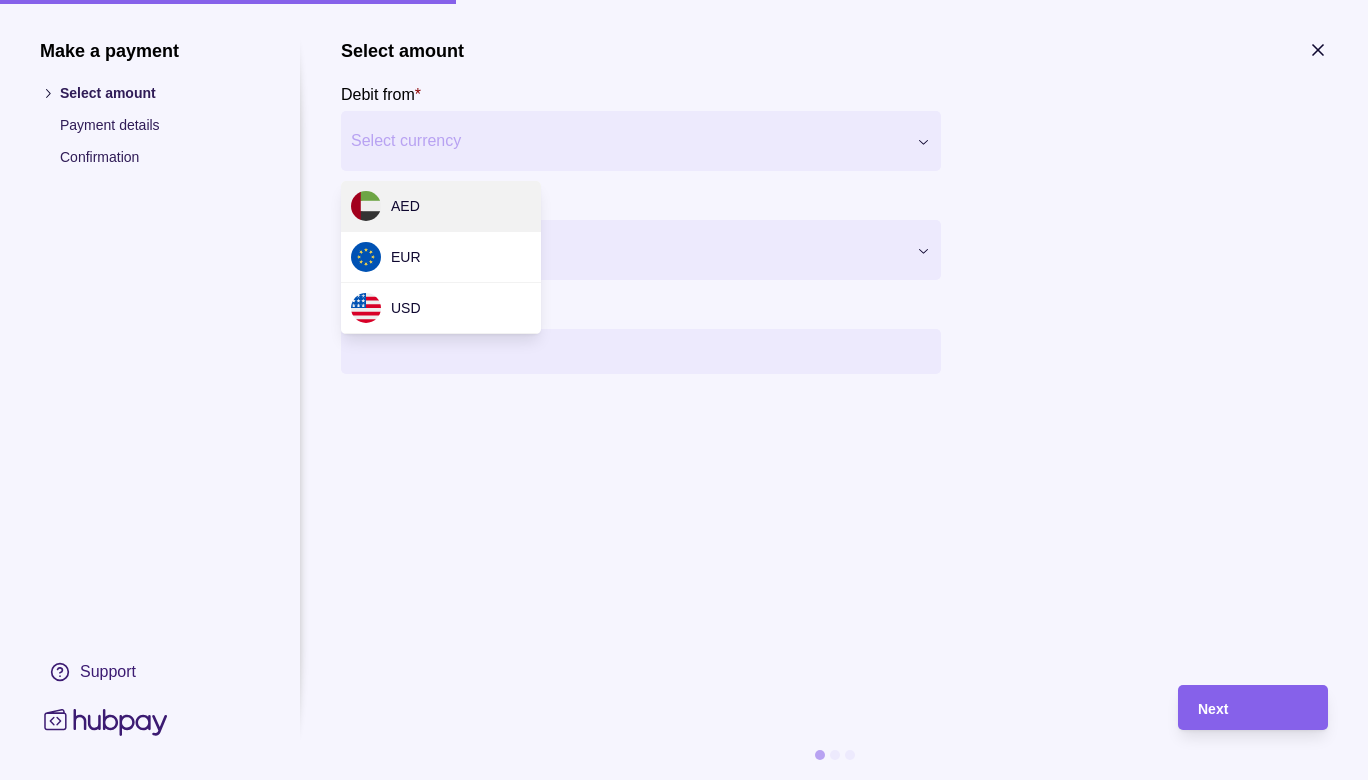 click on "**********" at bounding box center (684, 880) 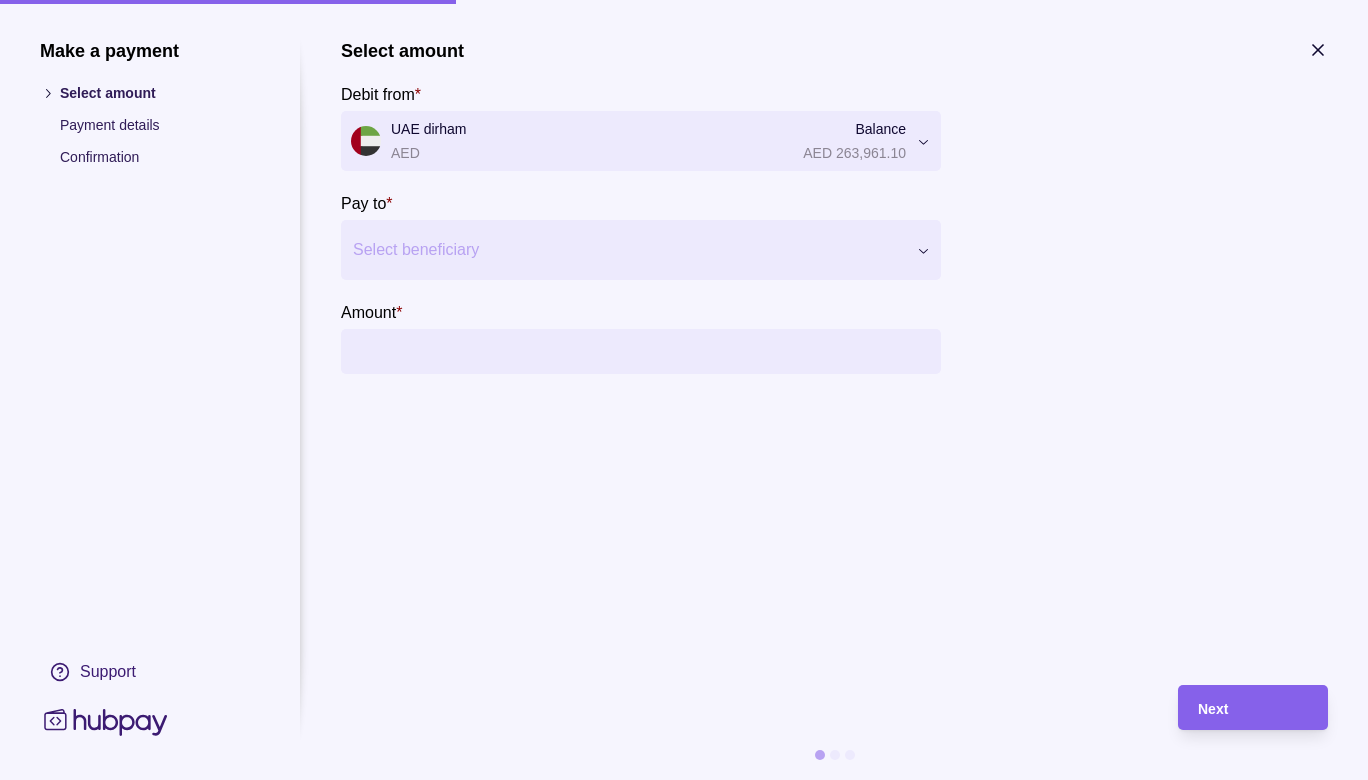 click at bounding box center (628, 250) 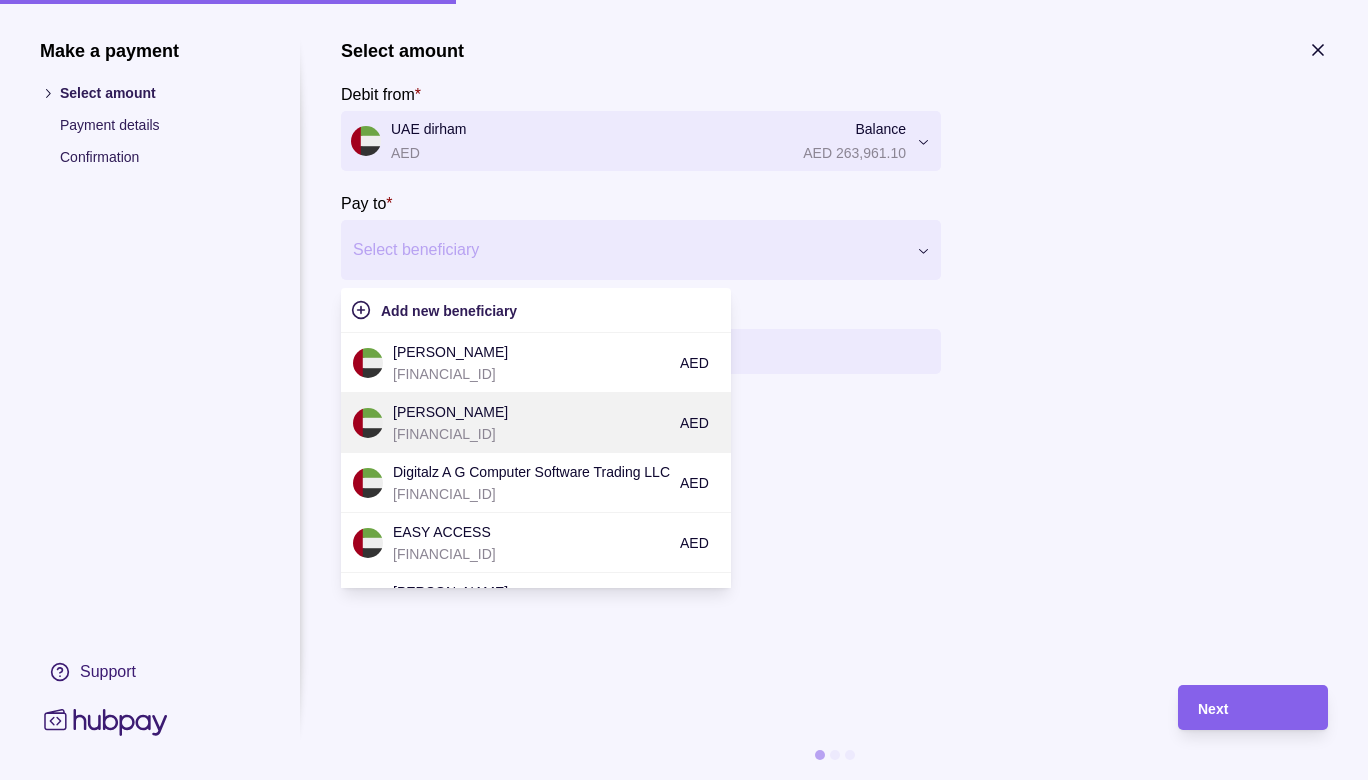 click on "AE560860000006337219455" at bounding box center (531, 434) 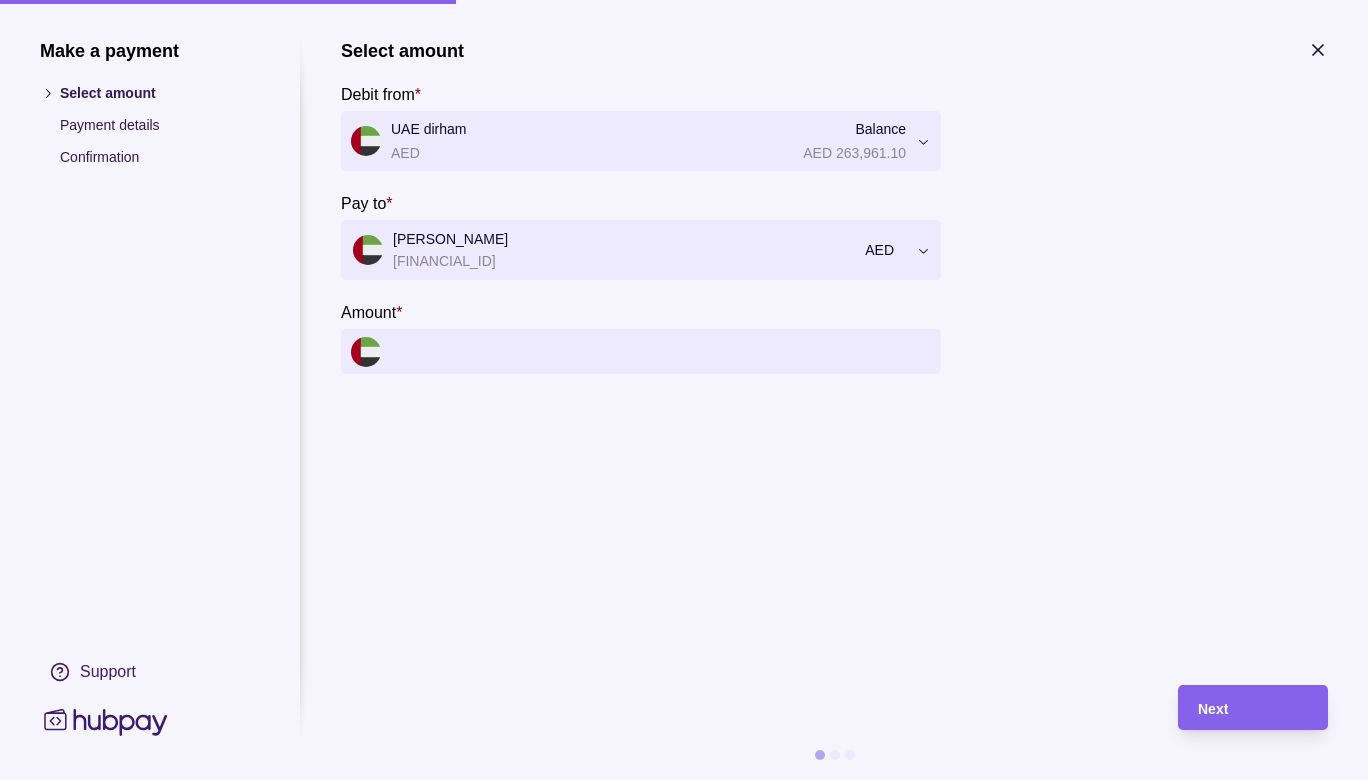 click on "Amount  *" at bounding box center (661, 351) 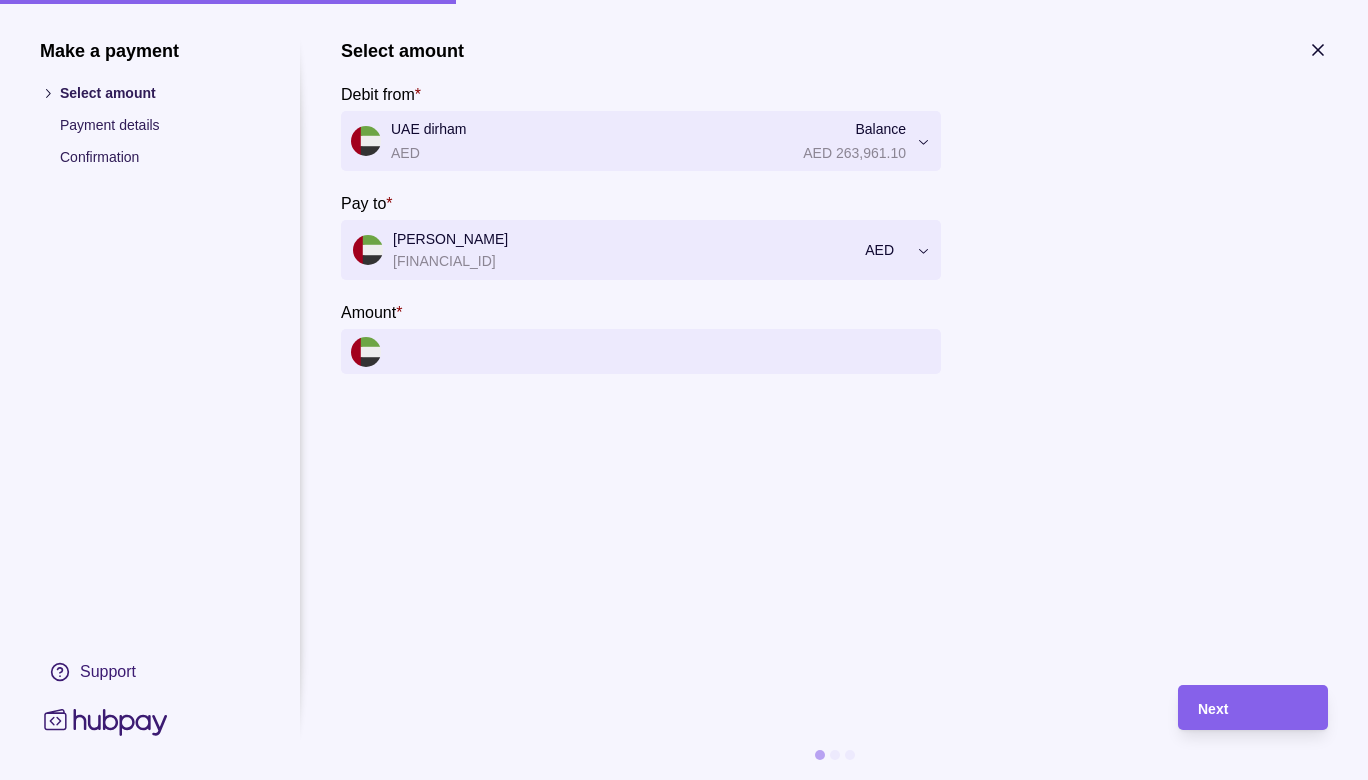 click on "Amount  *" at bounding box center (661, 351) 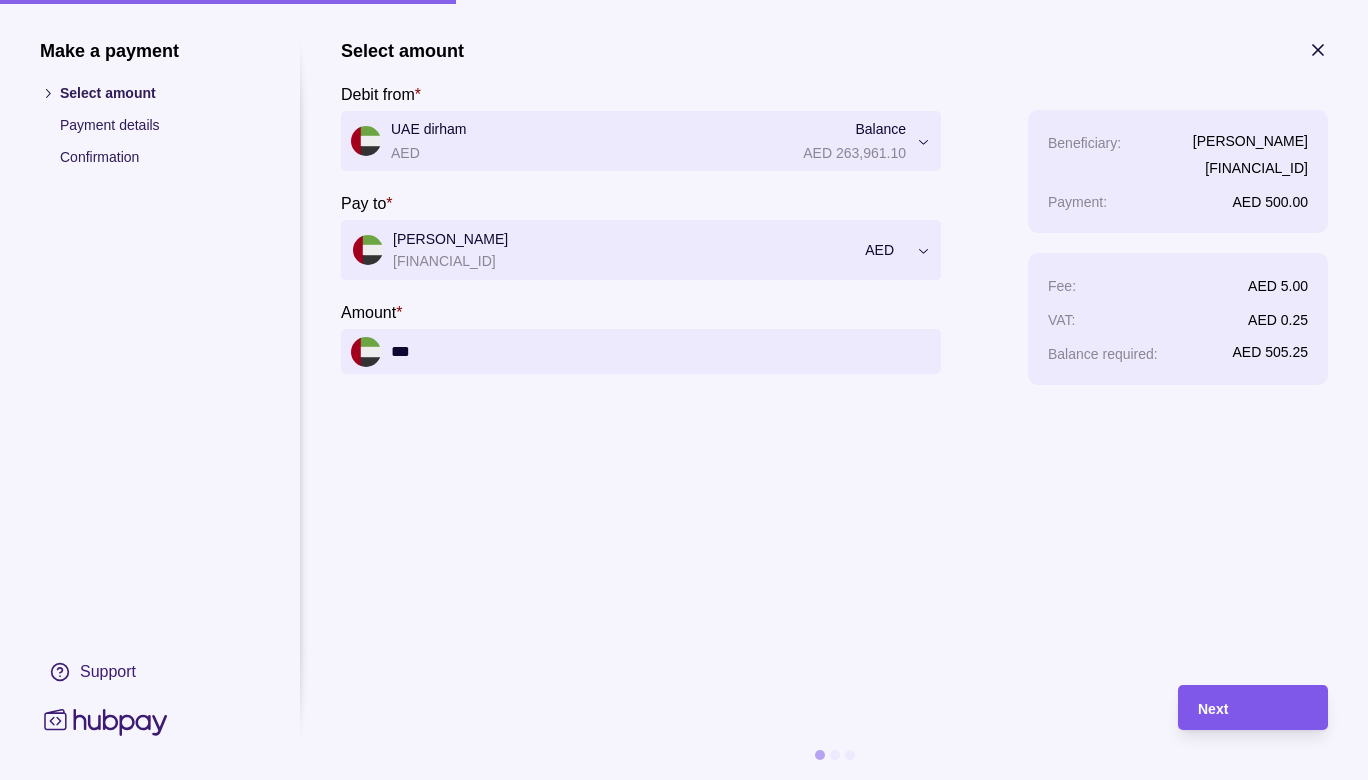 type on "***" 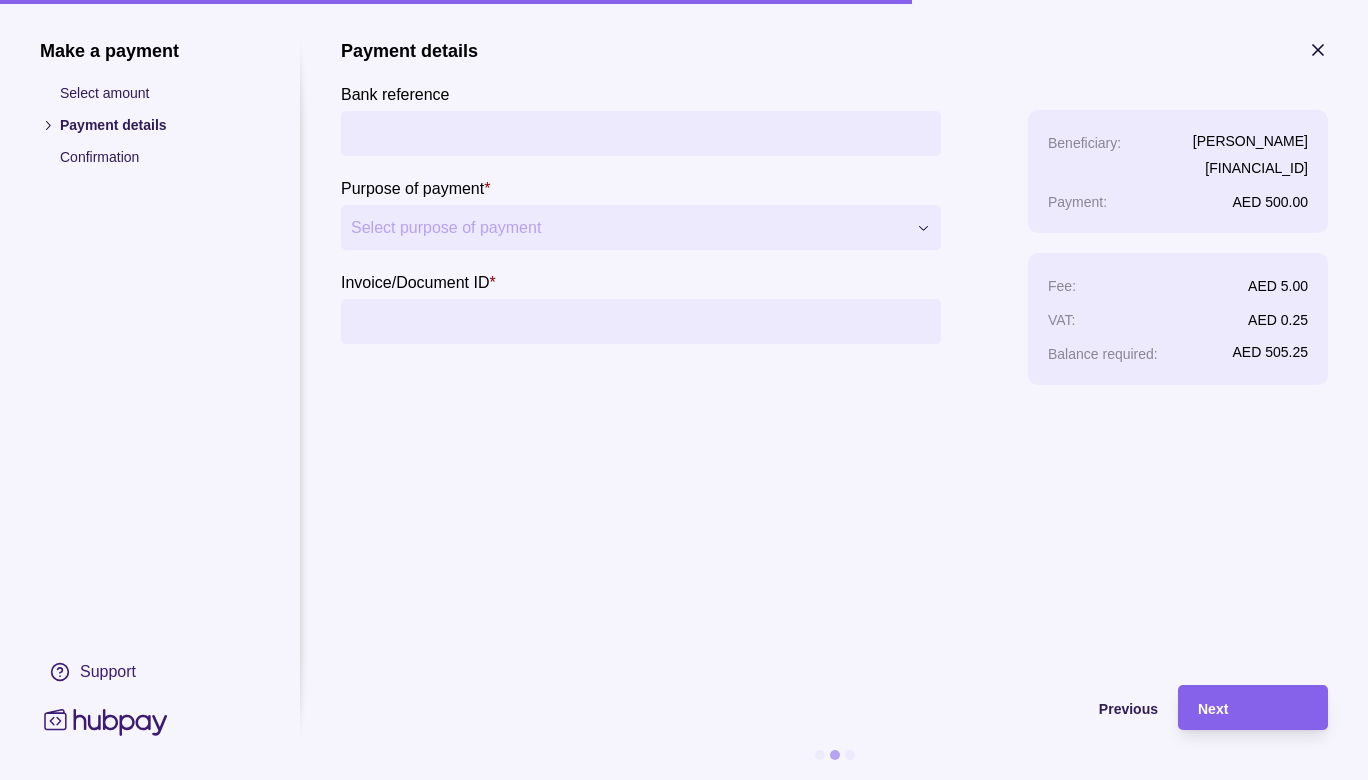 click on "Invoice/Document ID  *" at bounding box center [641, 321] 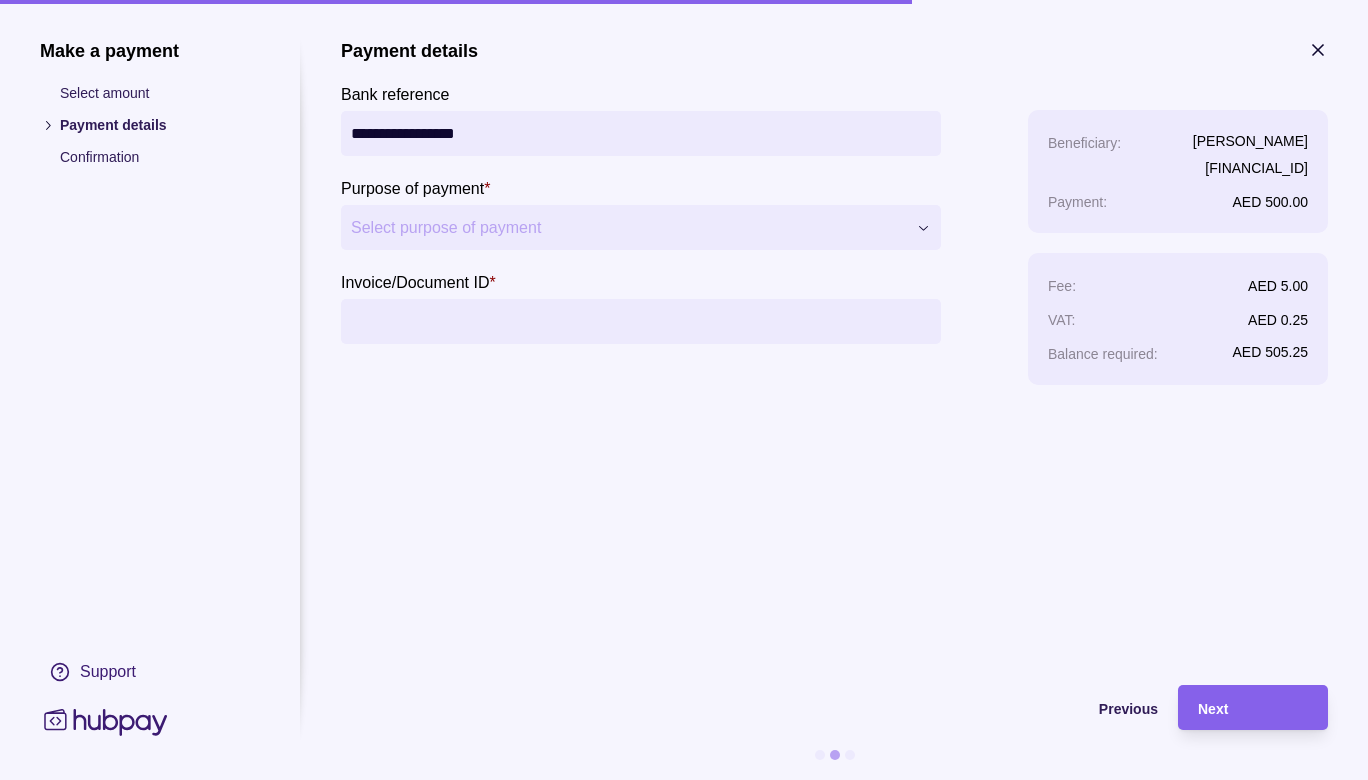 type on "**********" 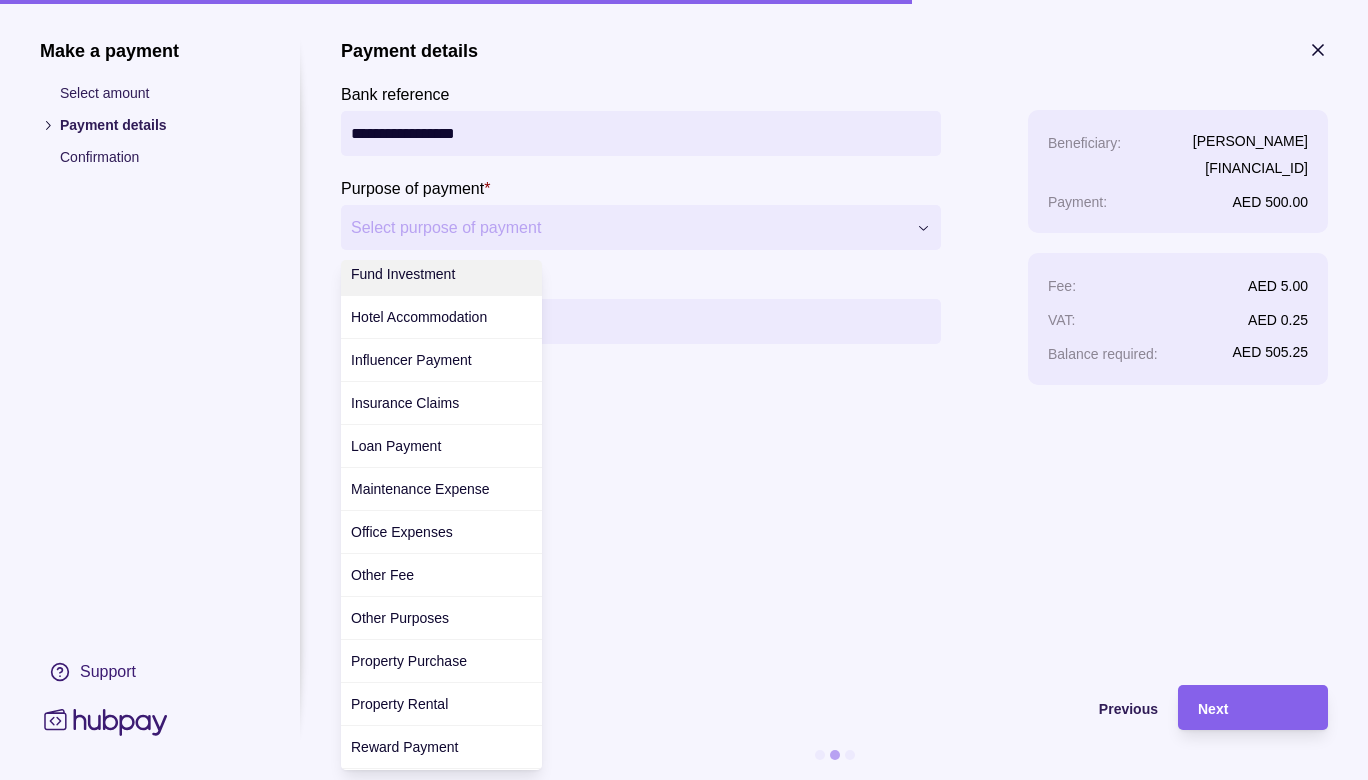 scroll, scrollTop: 351, scrollLeft: 0, axis: vertical 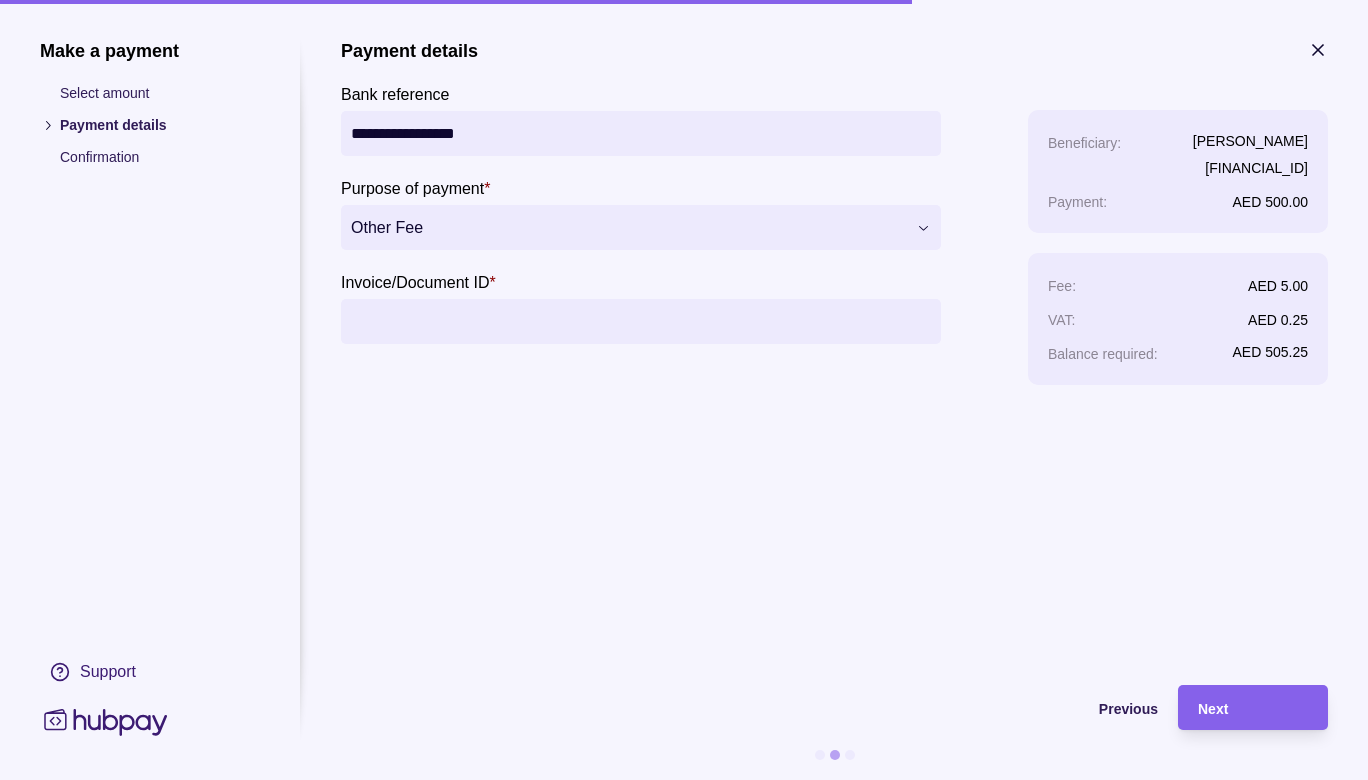 click on "Invoice/Document ID  *" at bounding box center (641, 321) 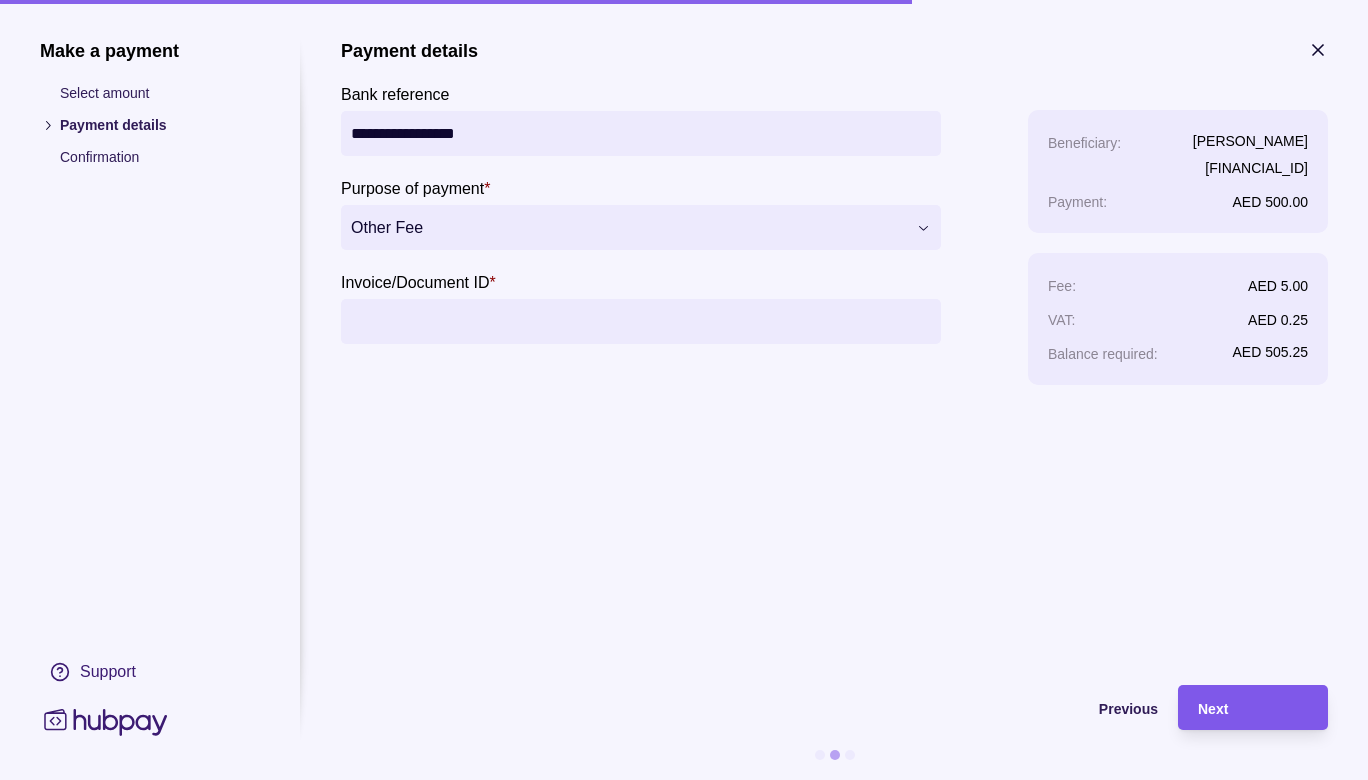 click on "Next" at bounding box center (1253, 708) 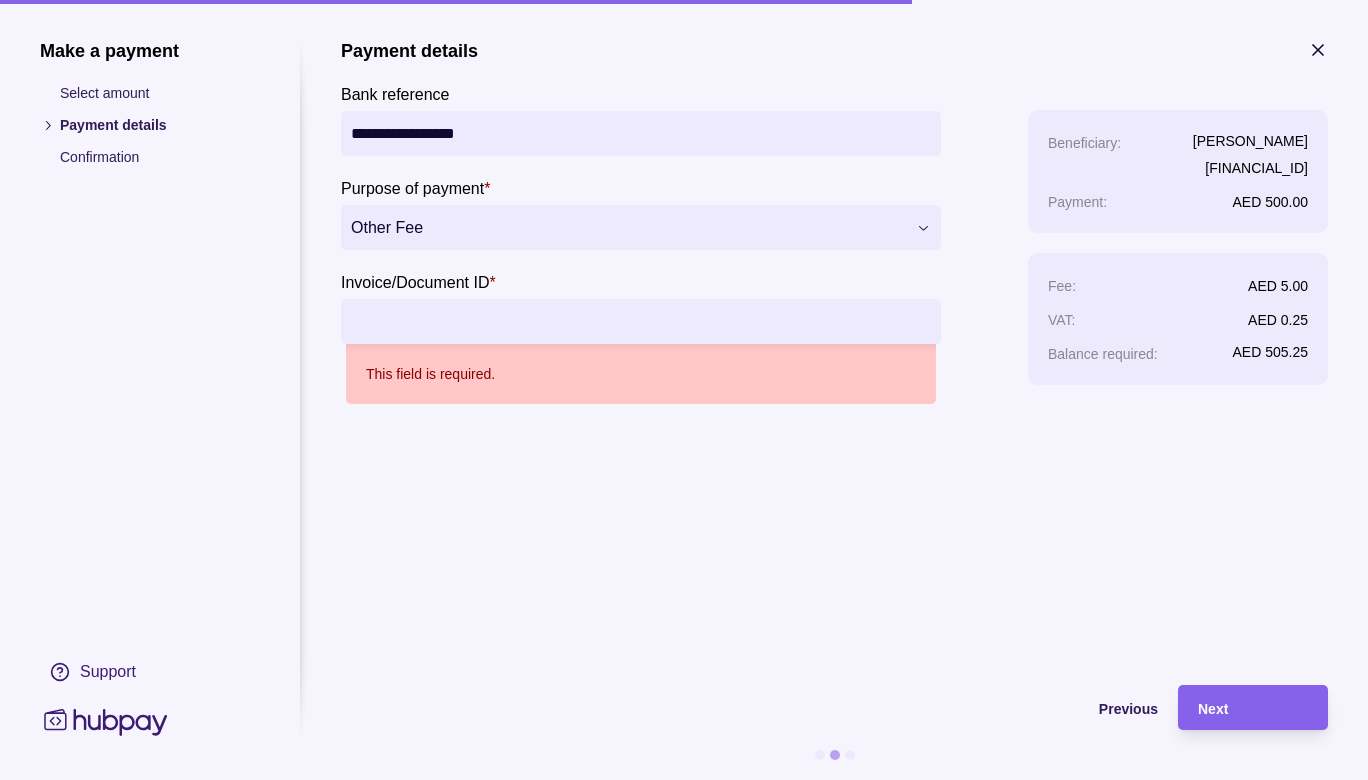 click on "Invoice/Document ID  *" at bounding box center (641, 321) 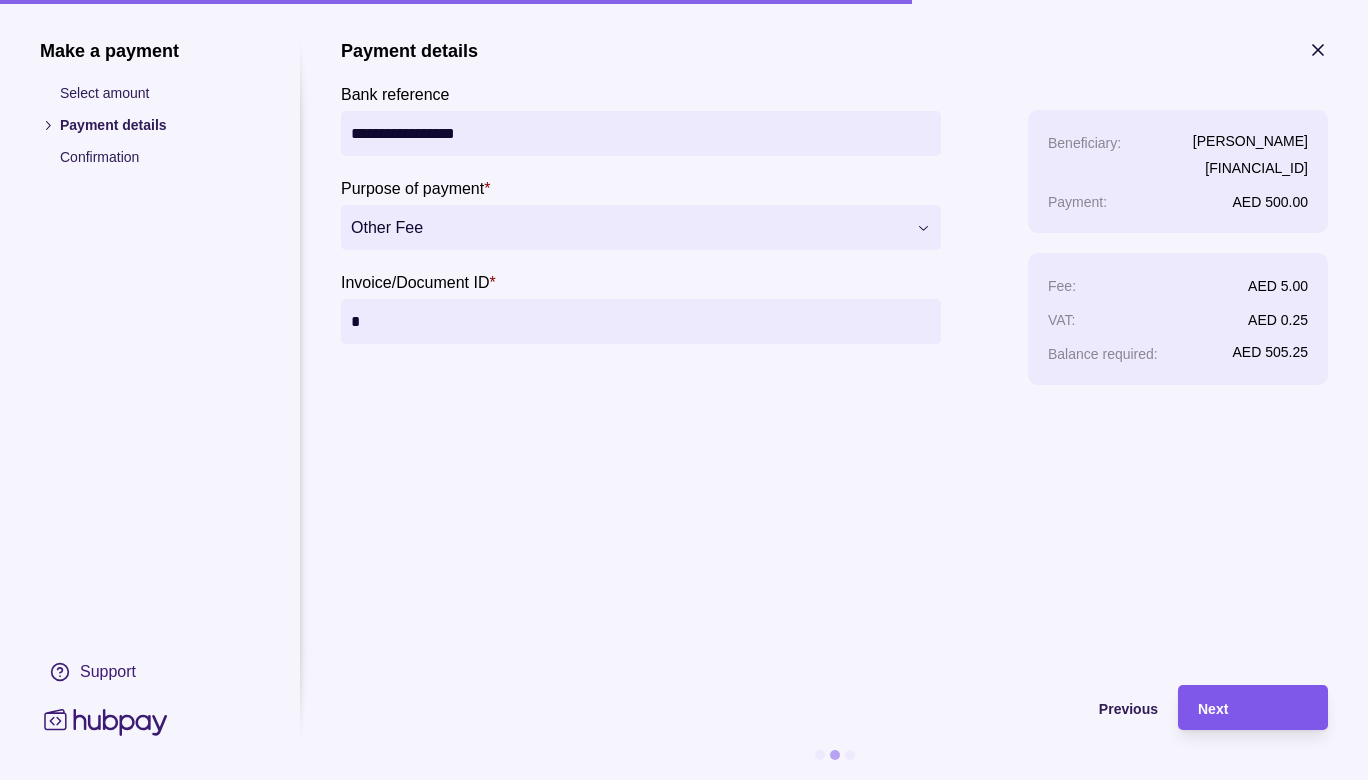 type on "*" 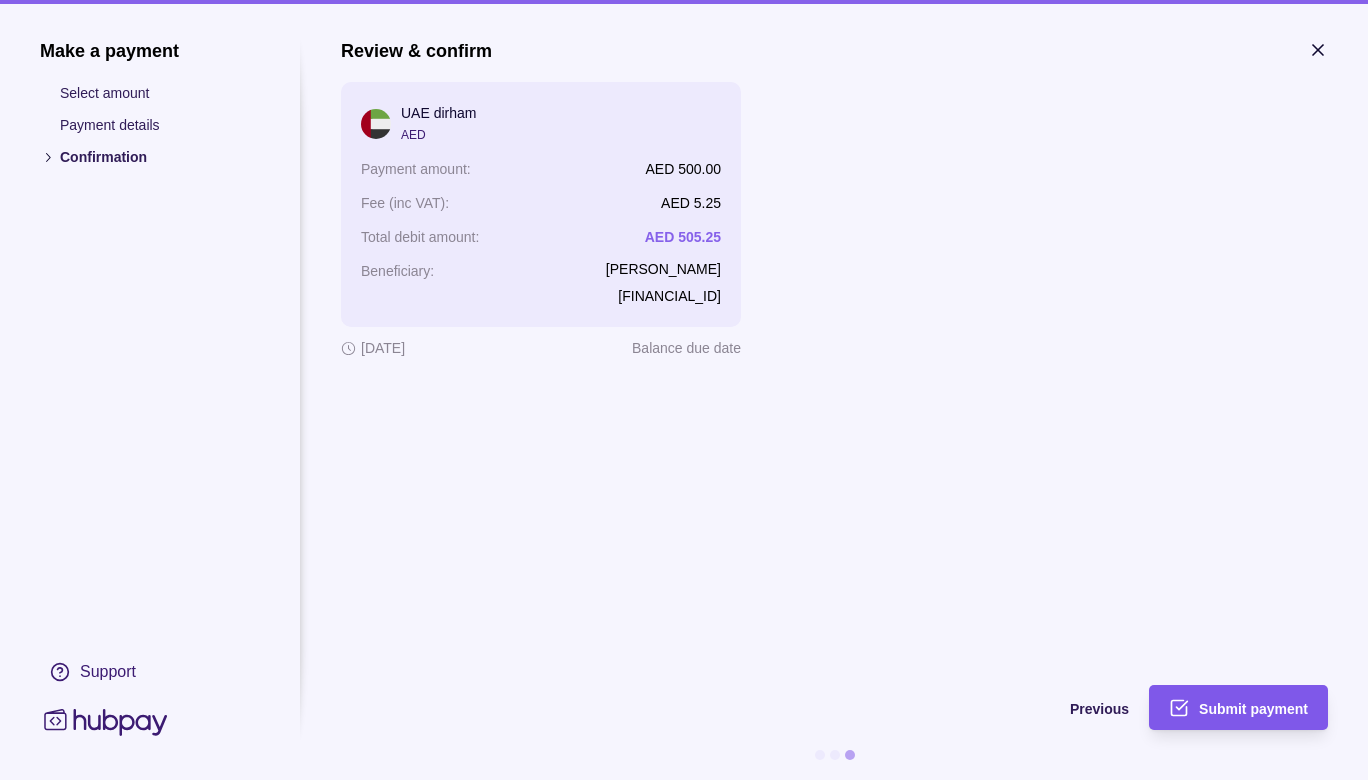 click on "Submit payment" at bounding box center (1253, 709) 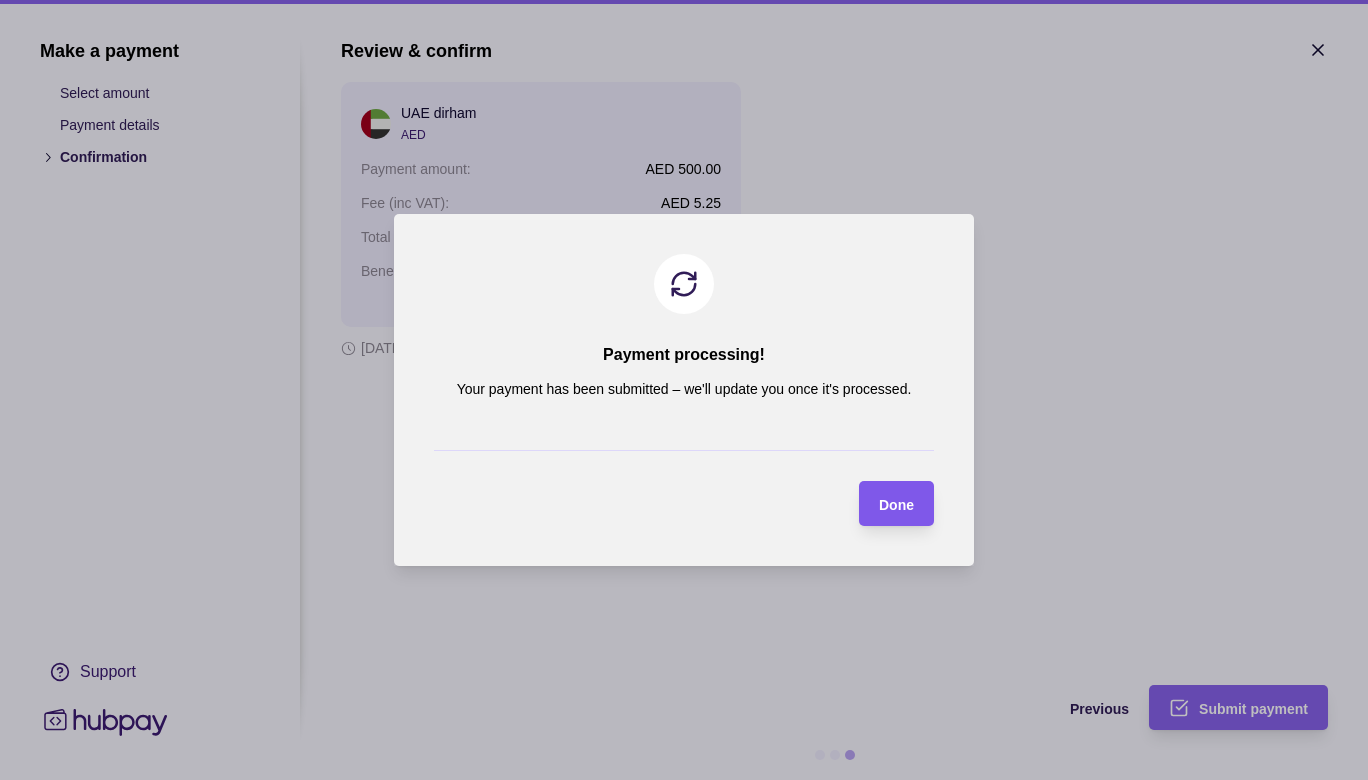 click on "Done" at bounding box center (896, 504) 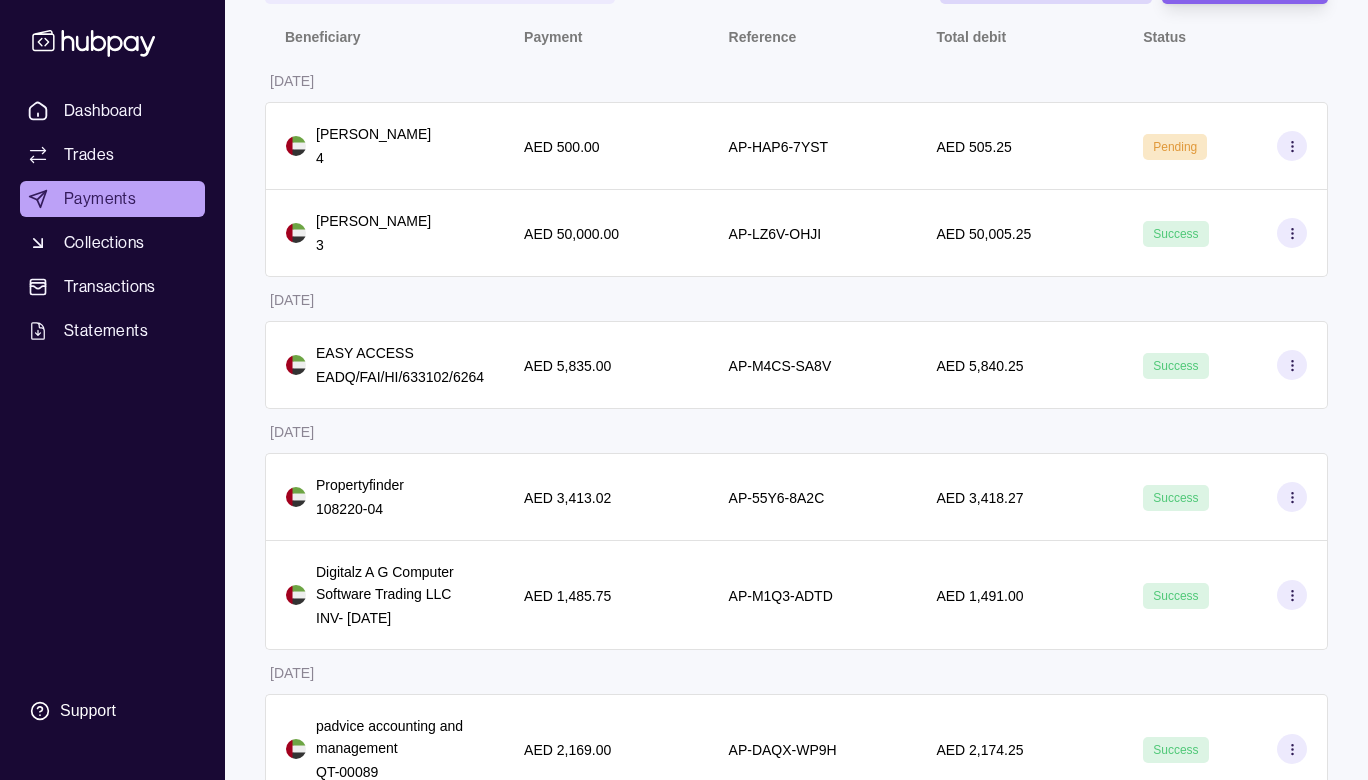 scroll, scrollTop: 0, scrollLeft: 0, axis: both 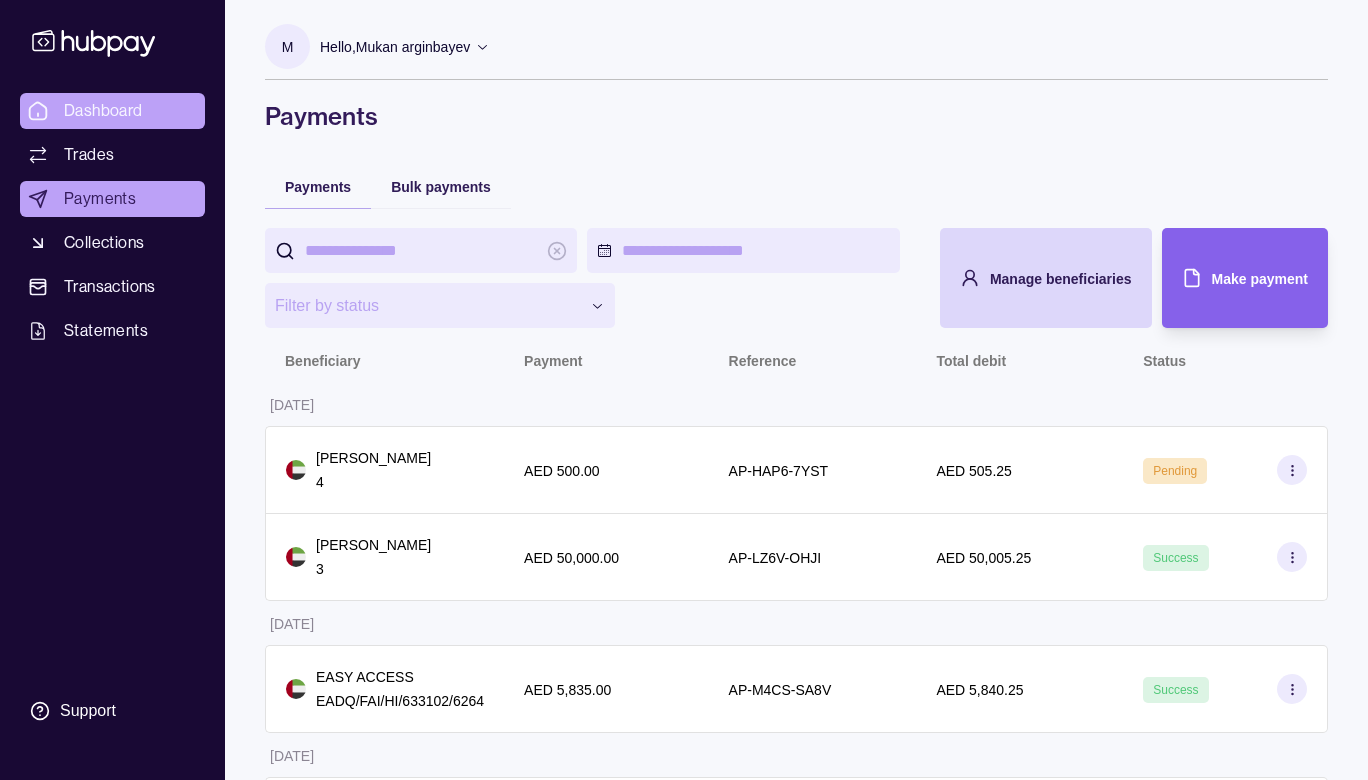 click on "Dashboard" at bounding box center (103, 111) 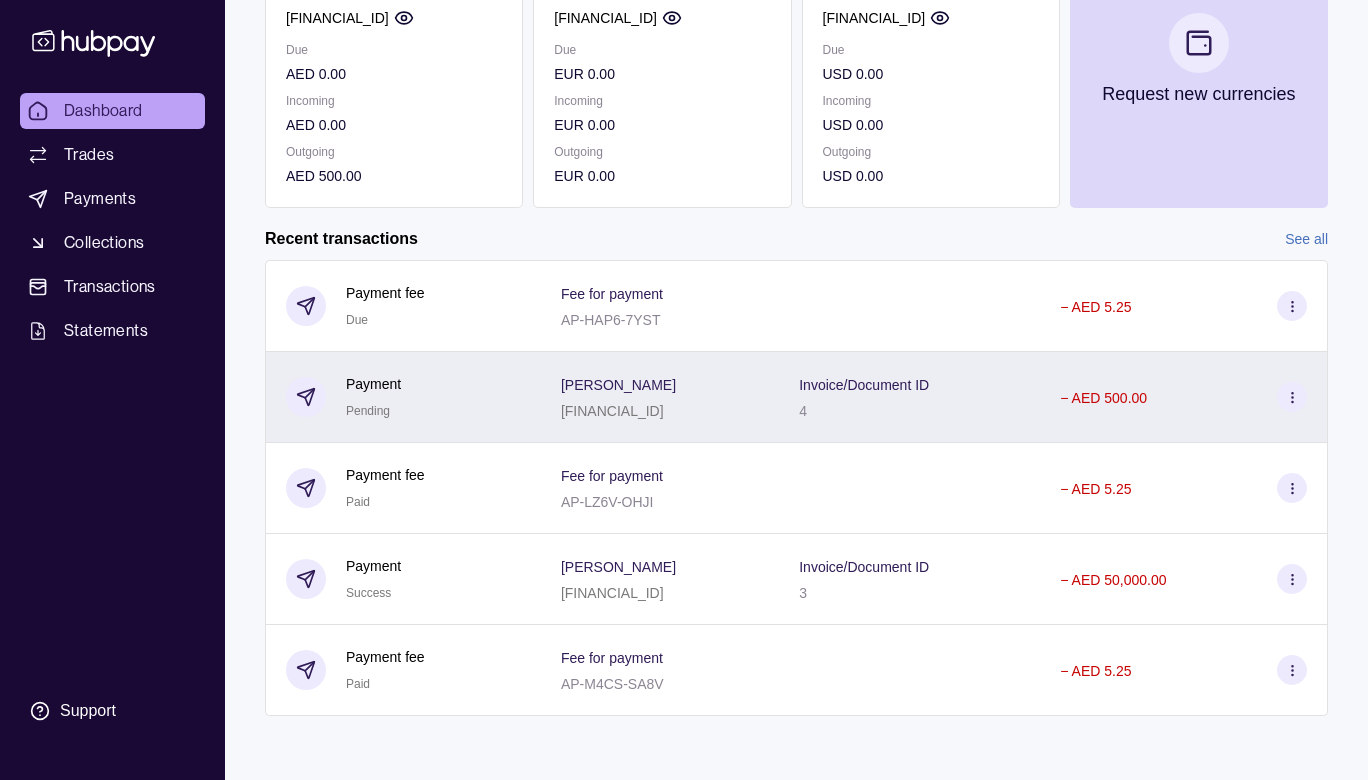 scroll, scrollTop: 88, scrollLeft: 0, axis: vertical 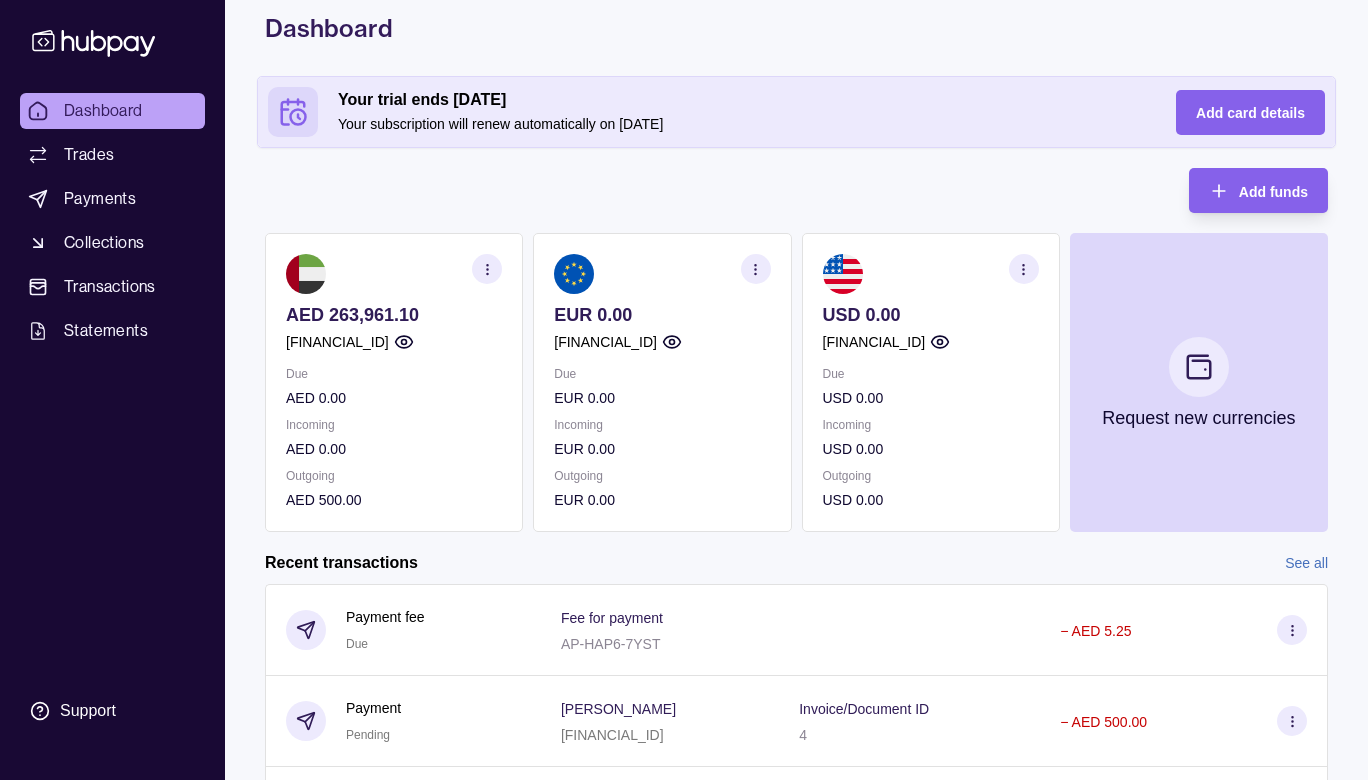 click on "Dashboard" at bounding box center (103, 111) 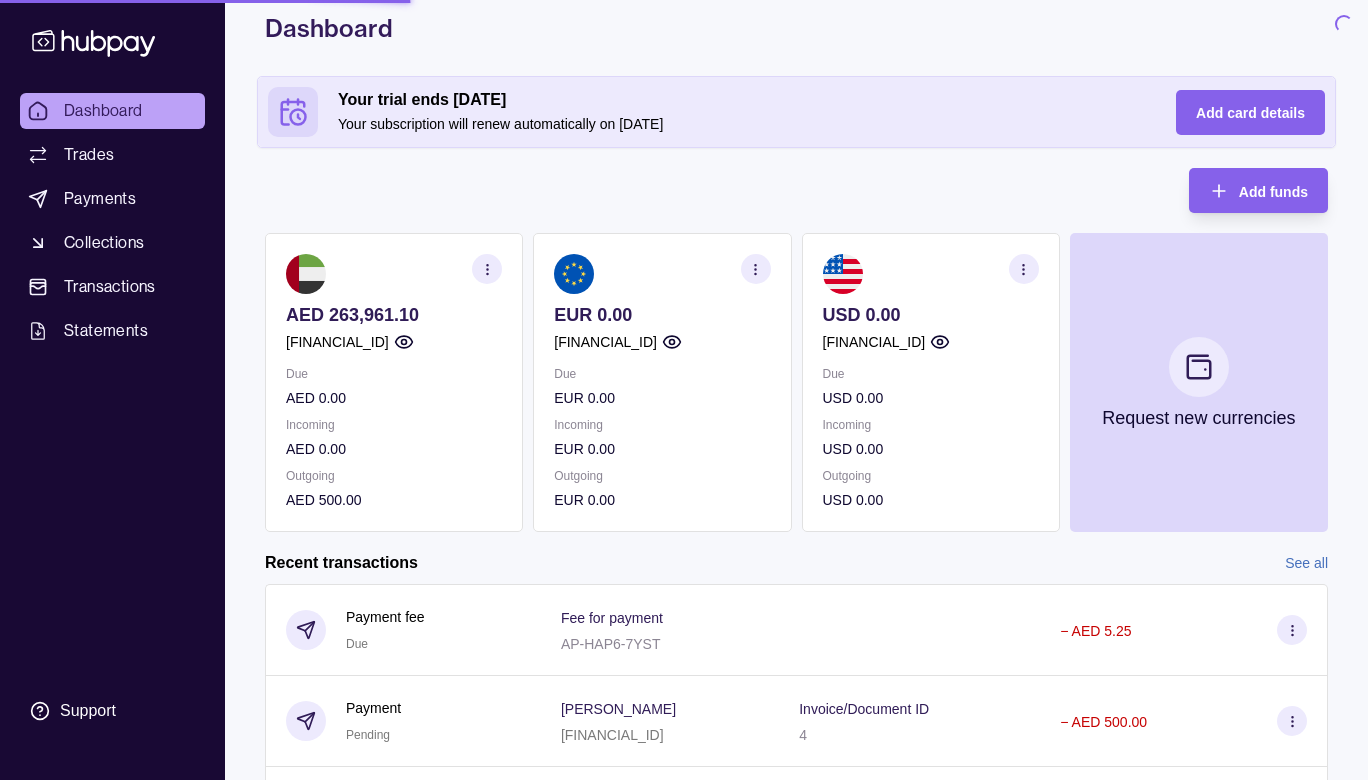 scroll, scrollTop: 0, scrollLeft: 0, axis: both 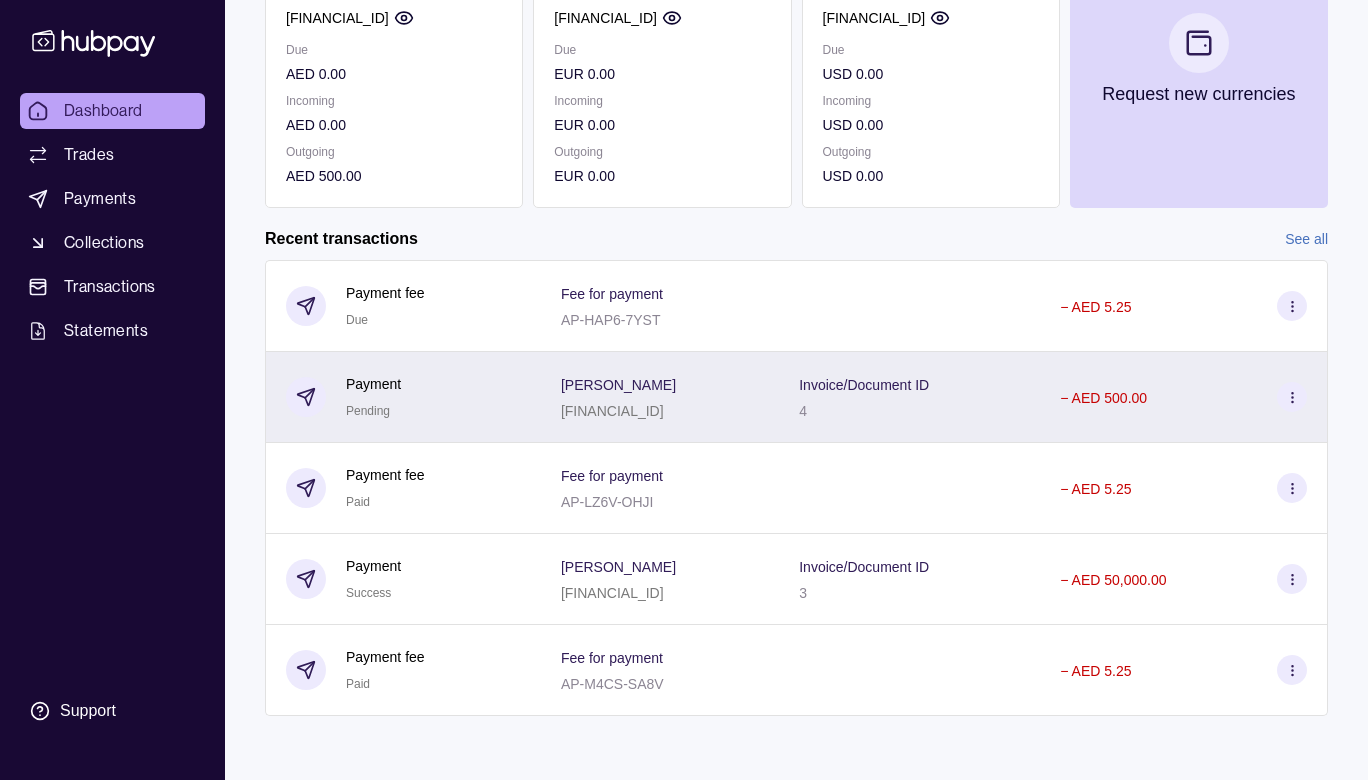 click on "Danylo Deriabin AE560860000006337219455" at bounding box center (660, 397) 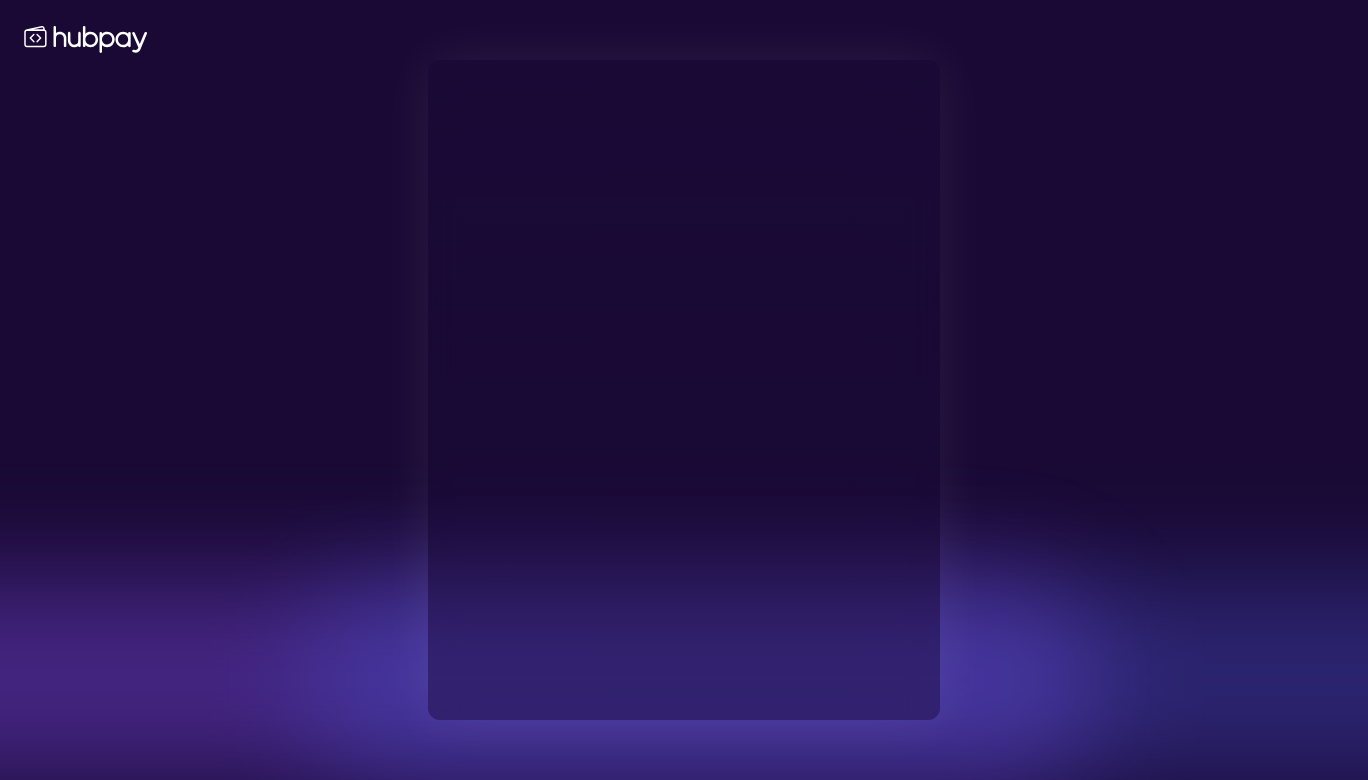 scroll, scrollTop: 0, scrollLeft: 0, axis: both 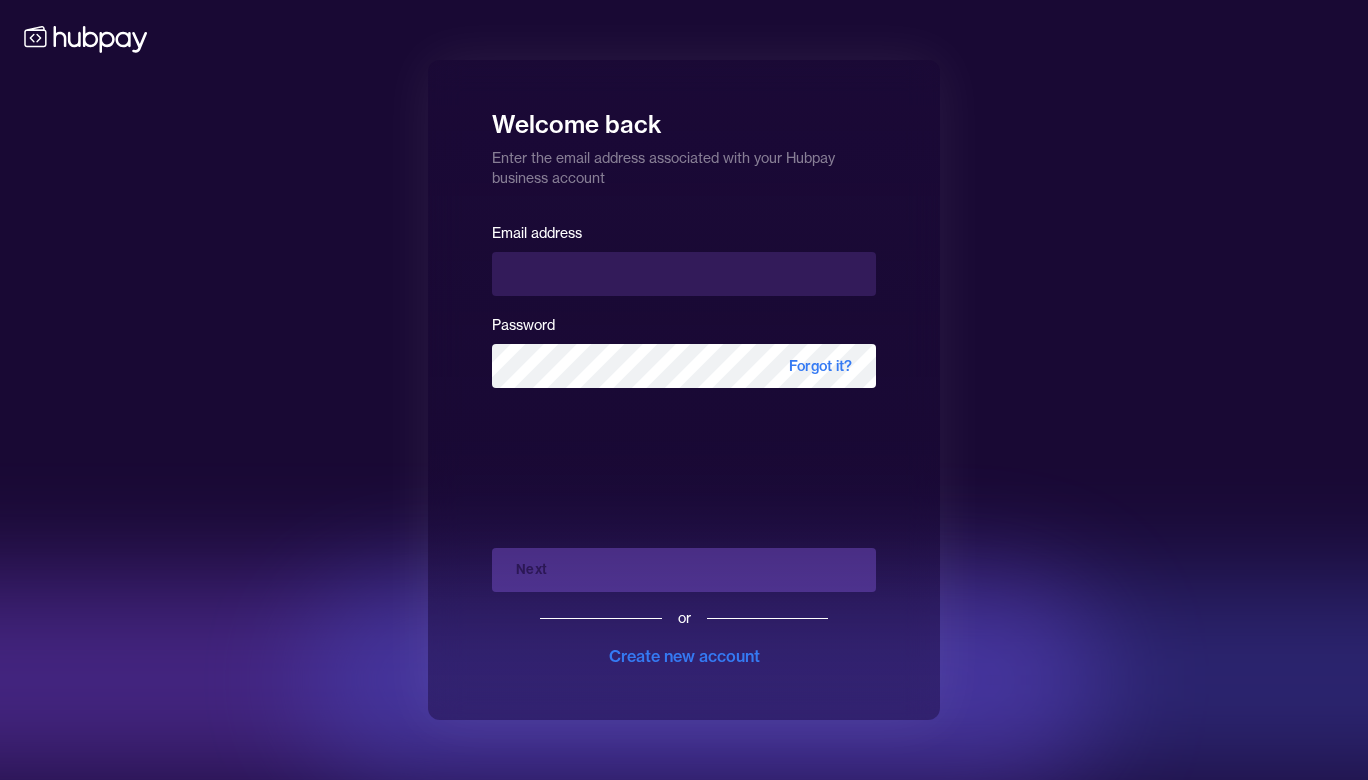 type on "**********" 